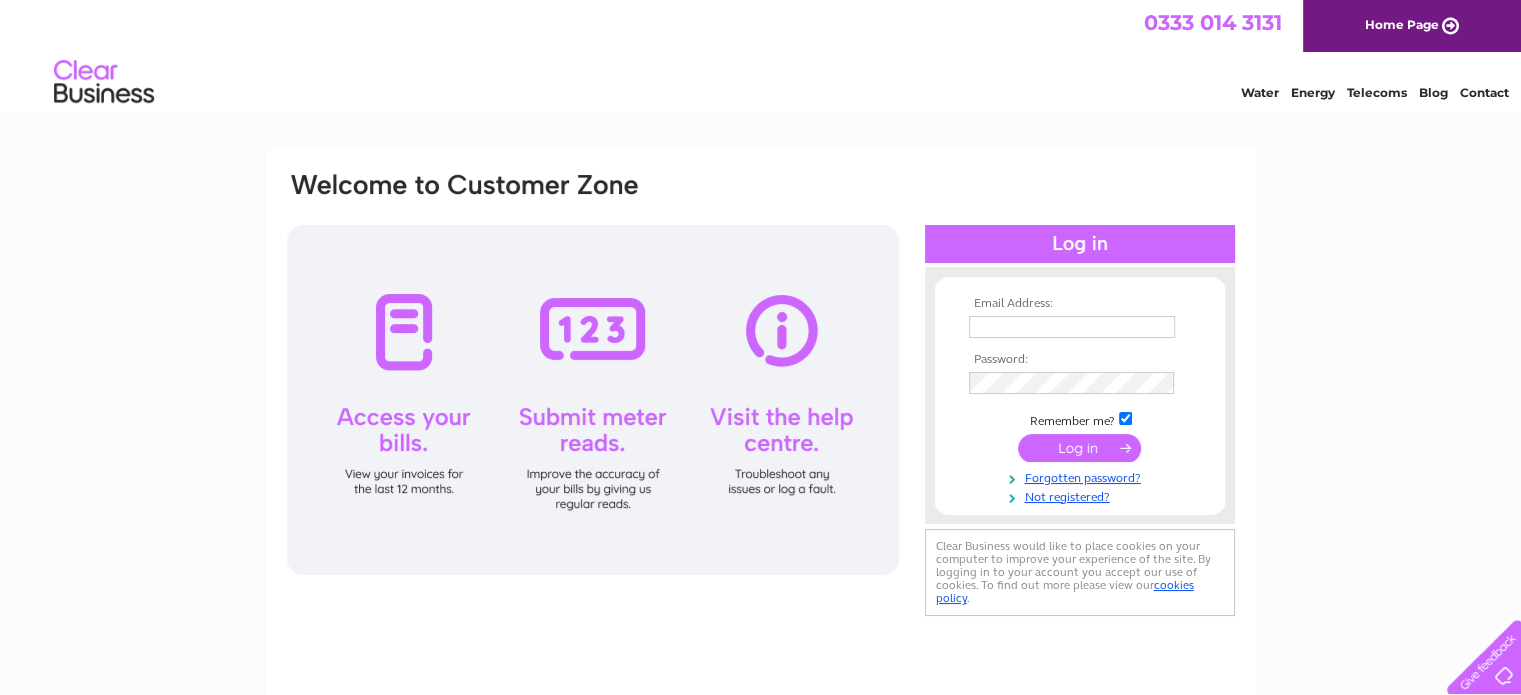 scroll, scrollTop: 0, scrollLeft: 0, axis: both 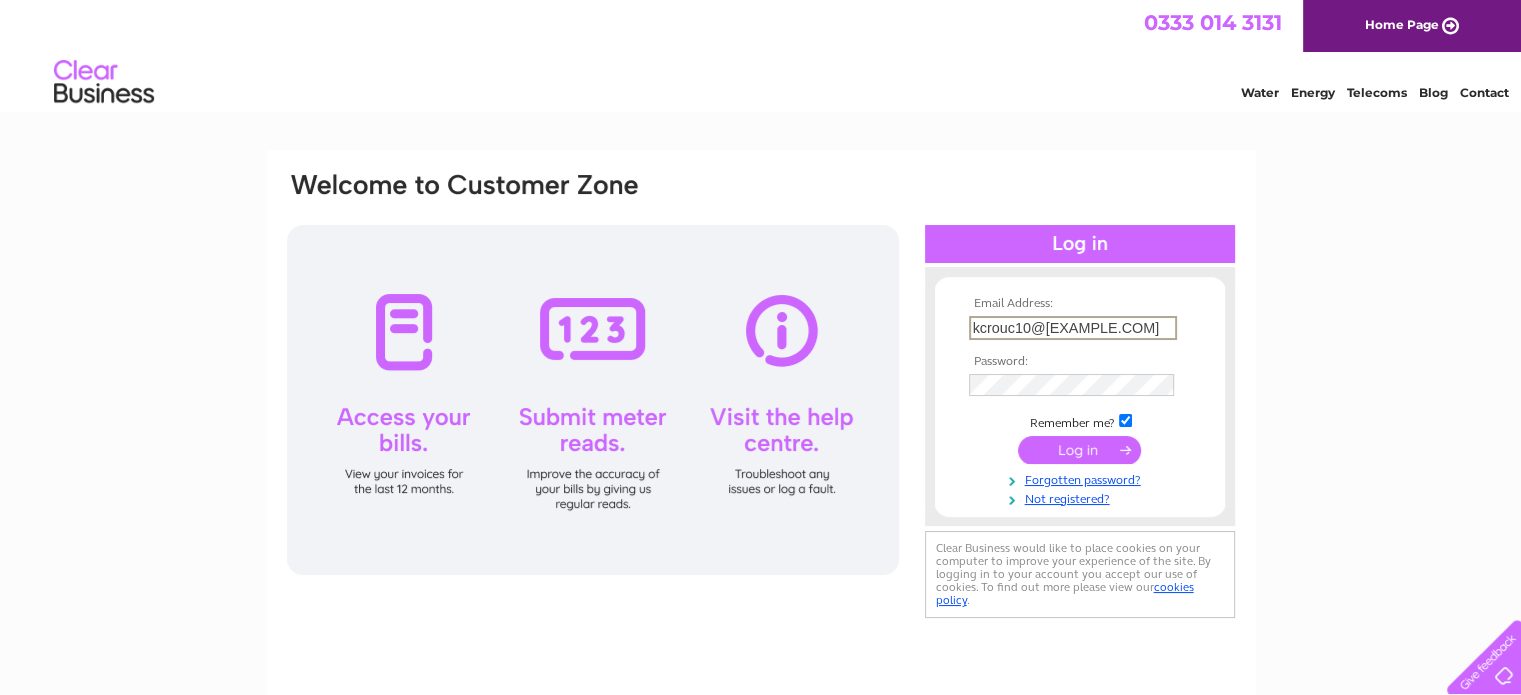 type on "[EMAIL]" 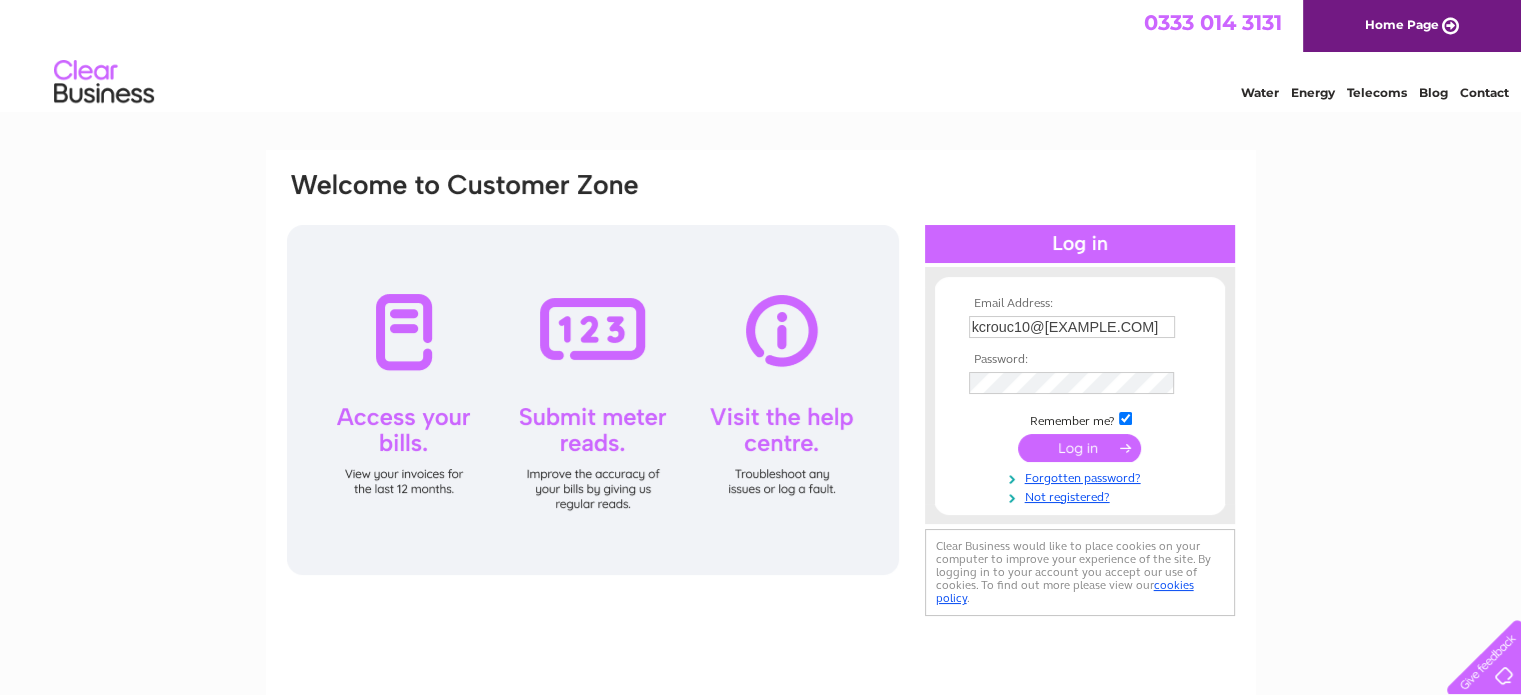 click at bounding box center [1079, 448] 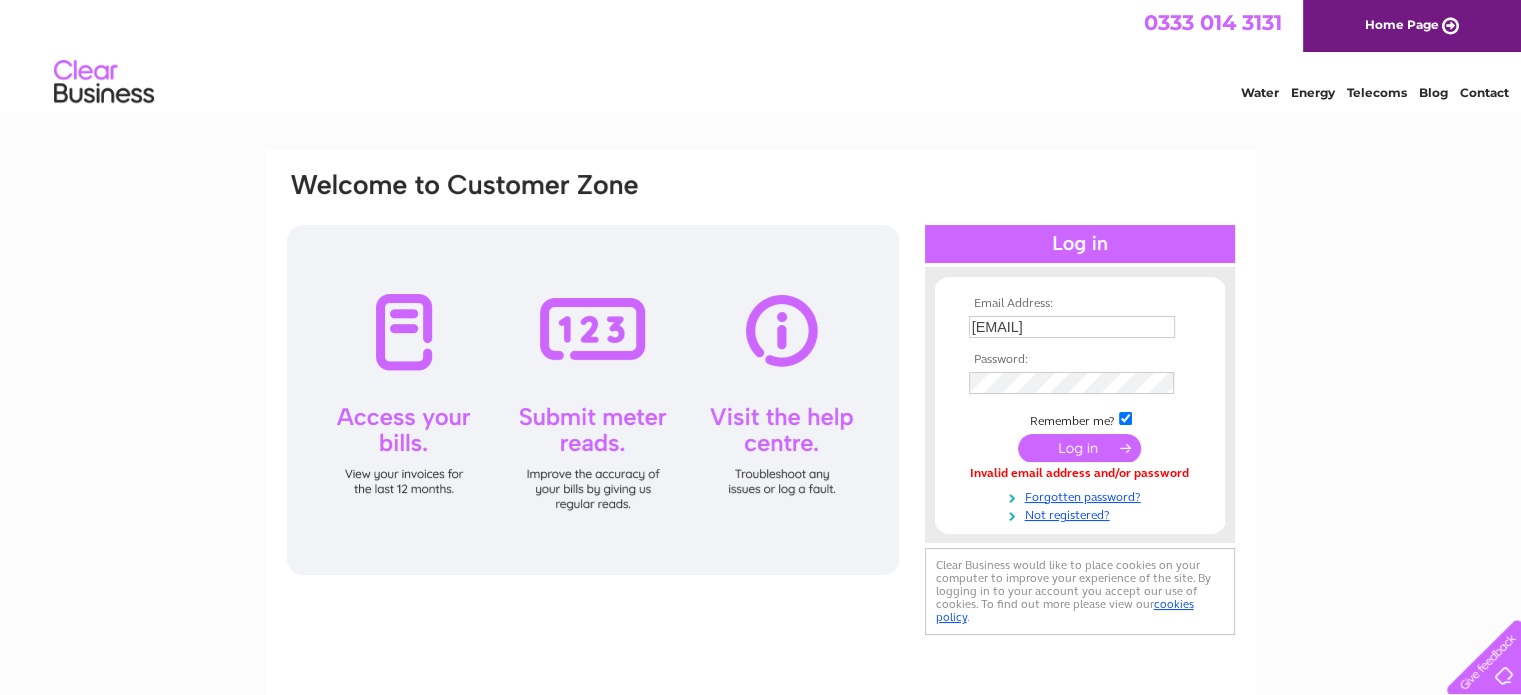 scroll, scrollTop: 0, scrollLeft: 0, axis: both 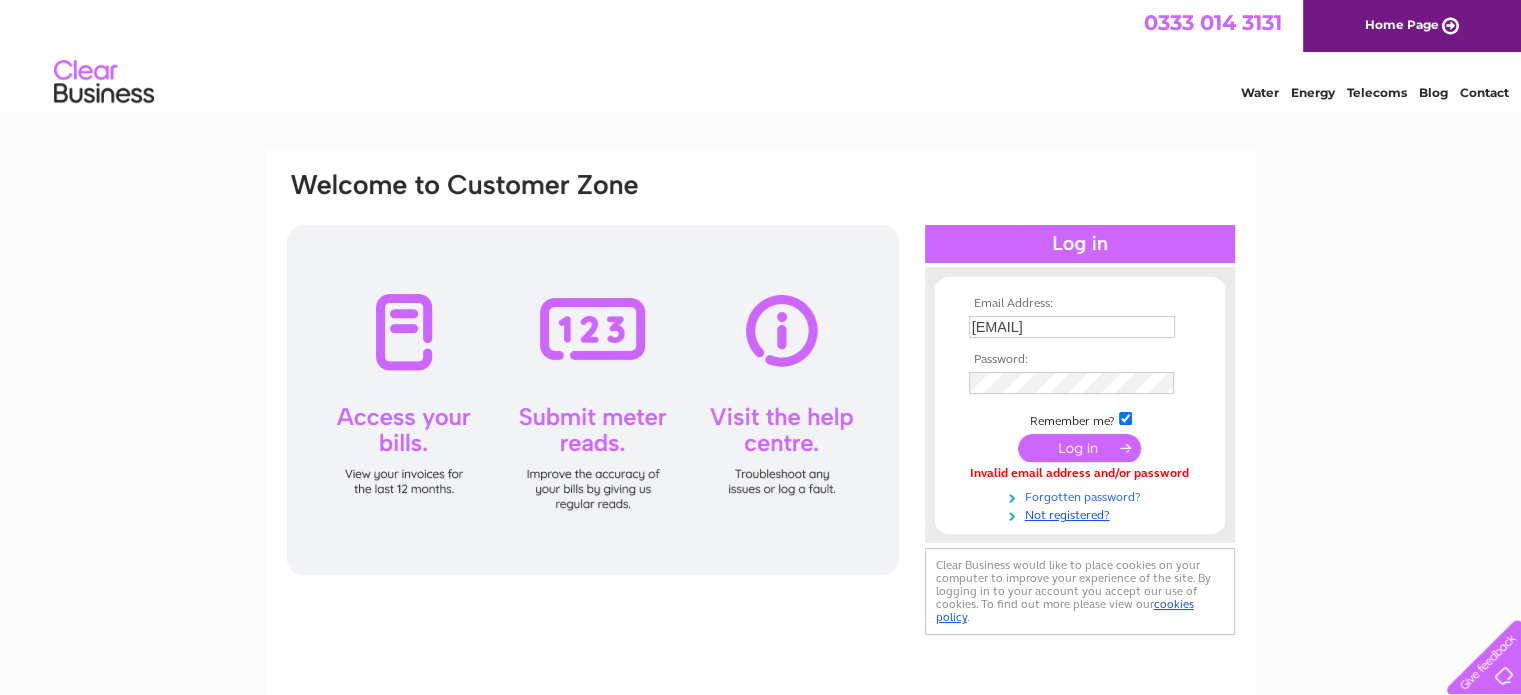 click on "Forgotten password?" at bounding box center (1082, 495) 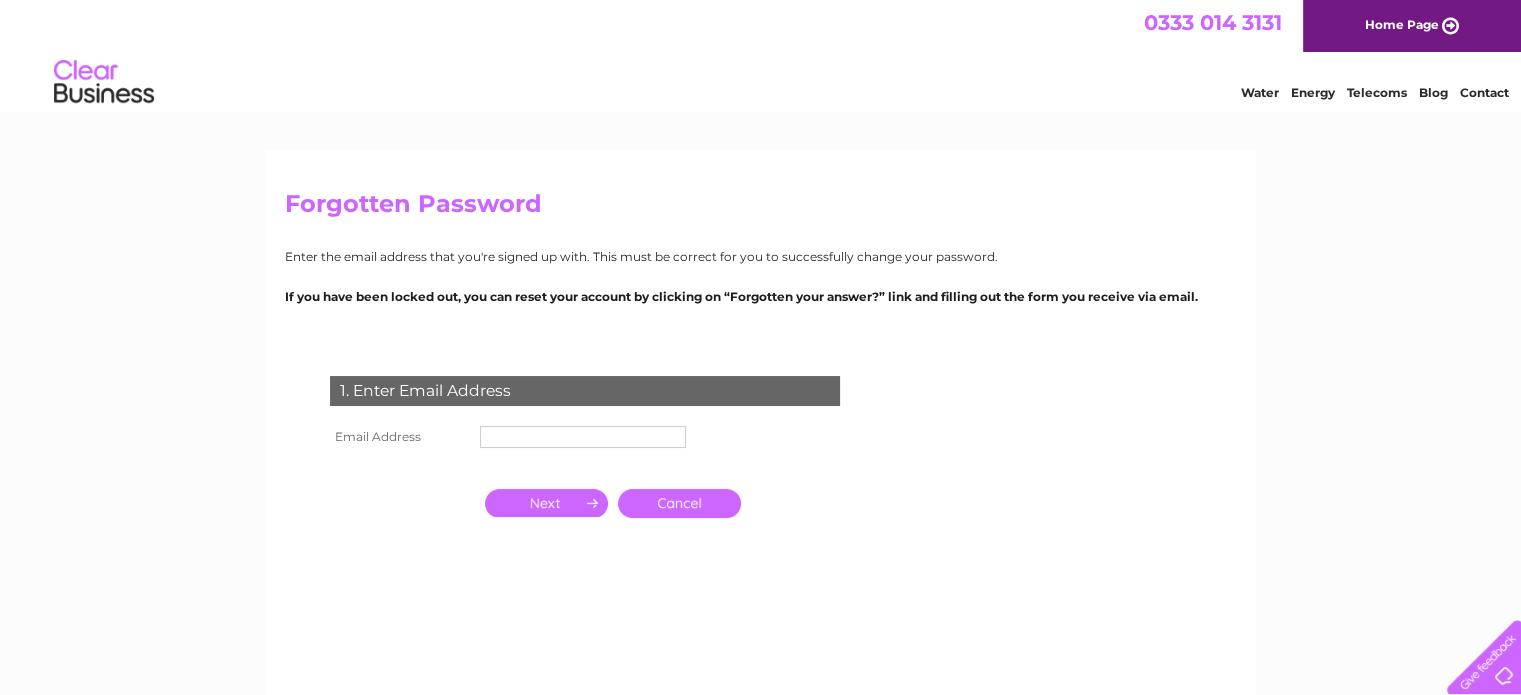 scroll, scrollTop: 0, scrollLeft: 0, axis: both 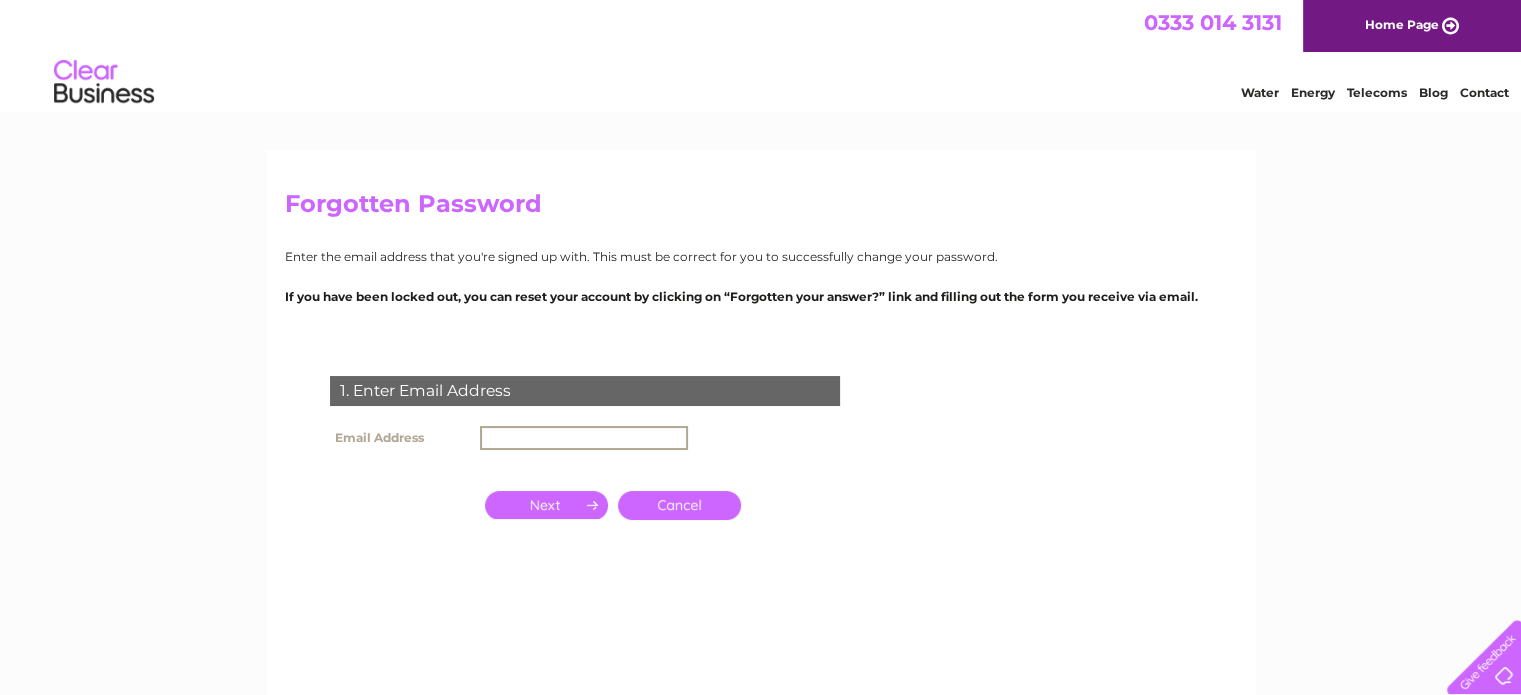 type on "[EMAIL]" 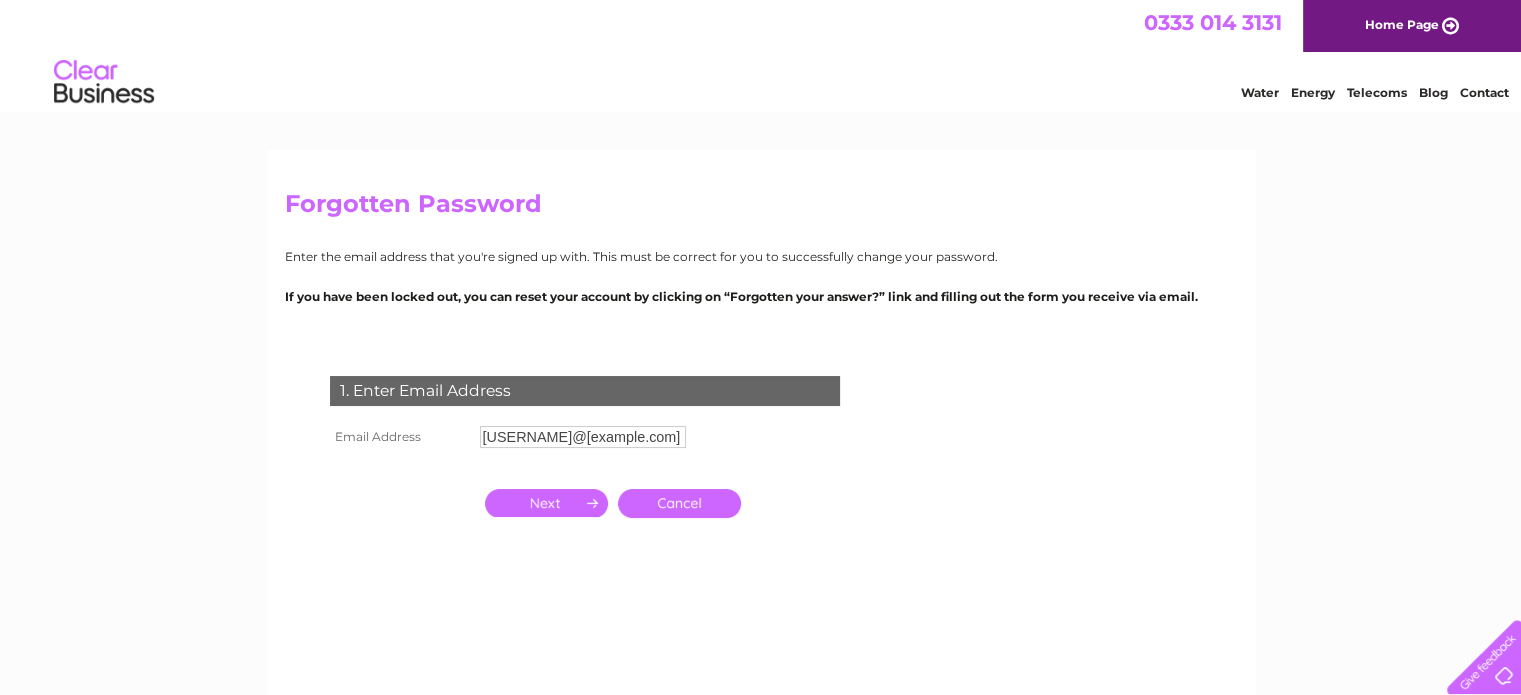 click at bounding box center [546, 503] 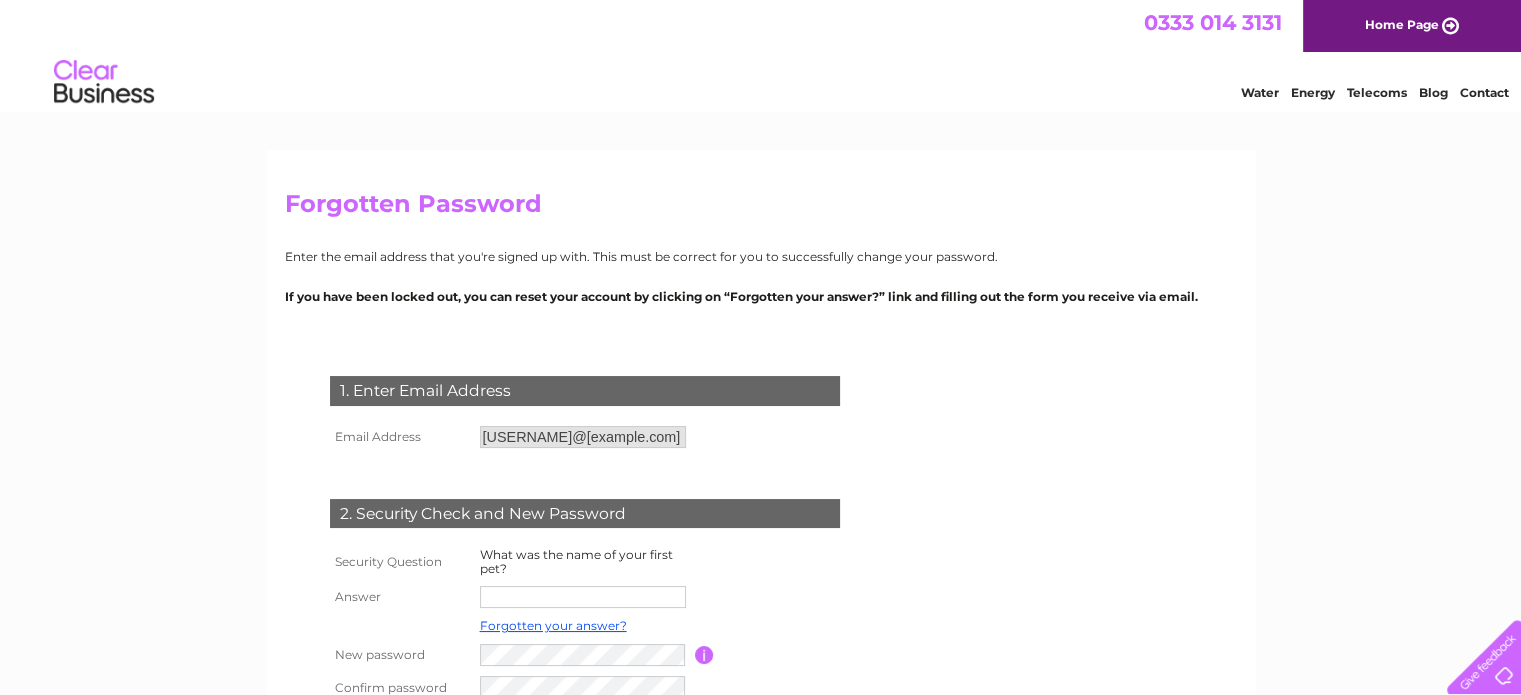 click at bounding box center [583, 597] 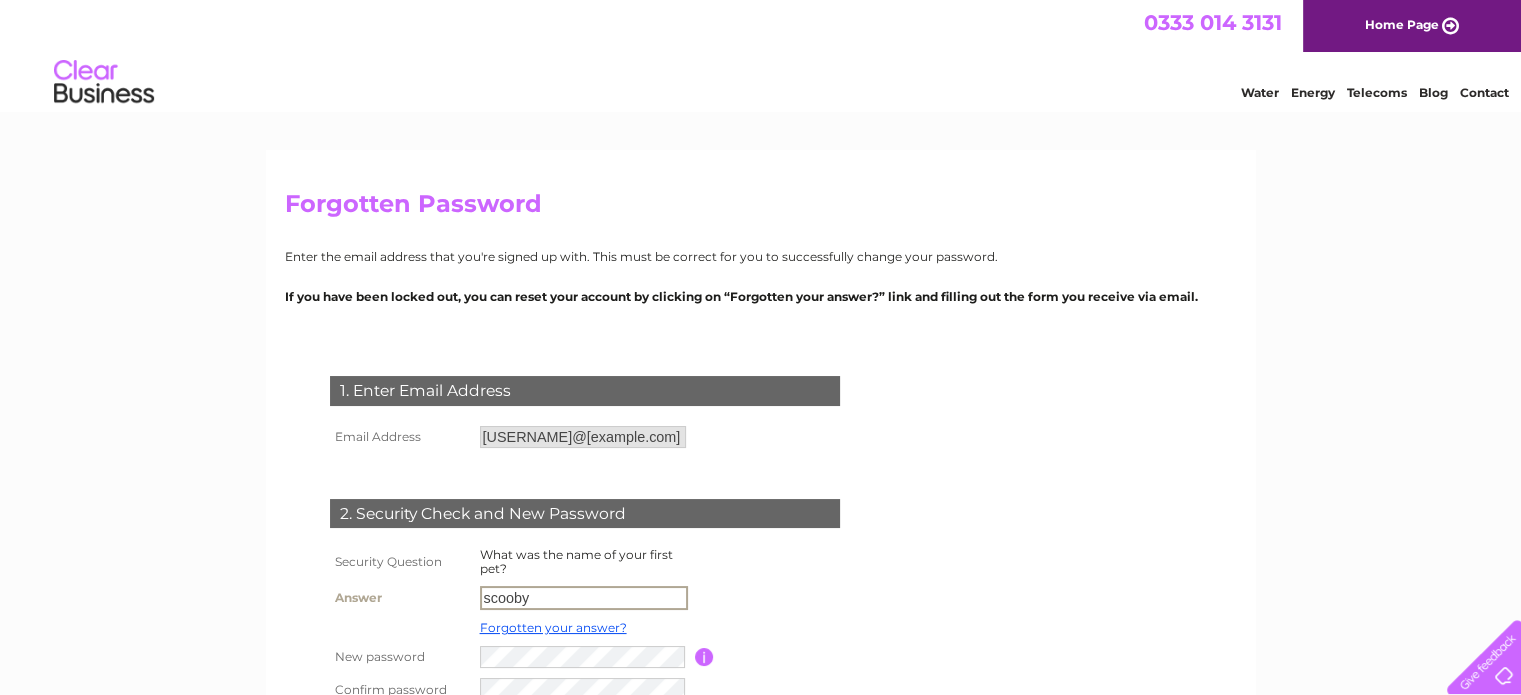 type on "scooby" 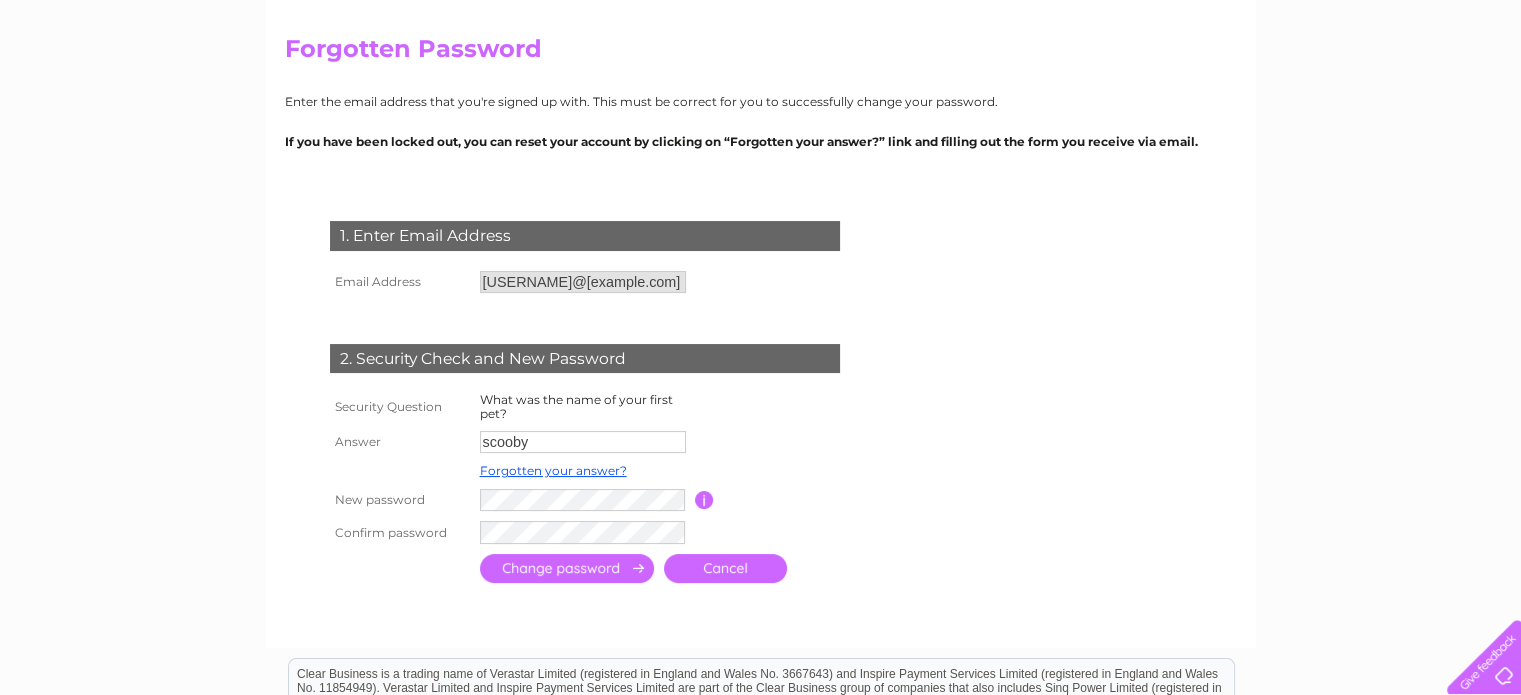 scroll, scrollTop: 153, scrollLeft: 0, axis: vertical 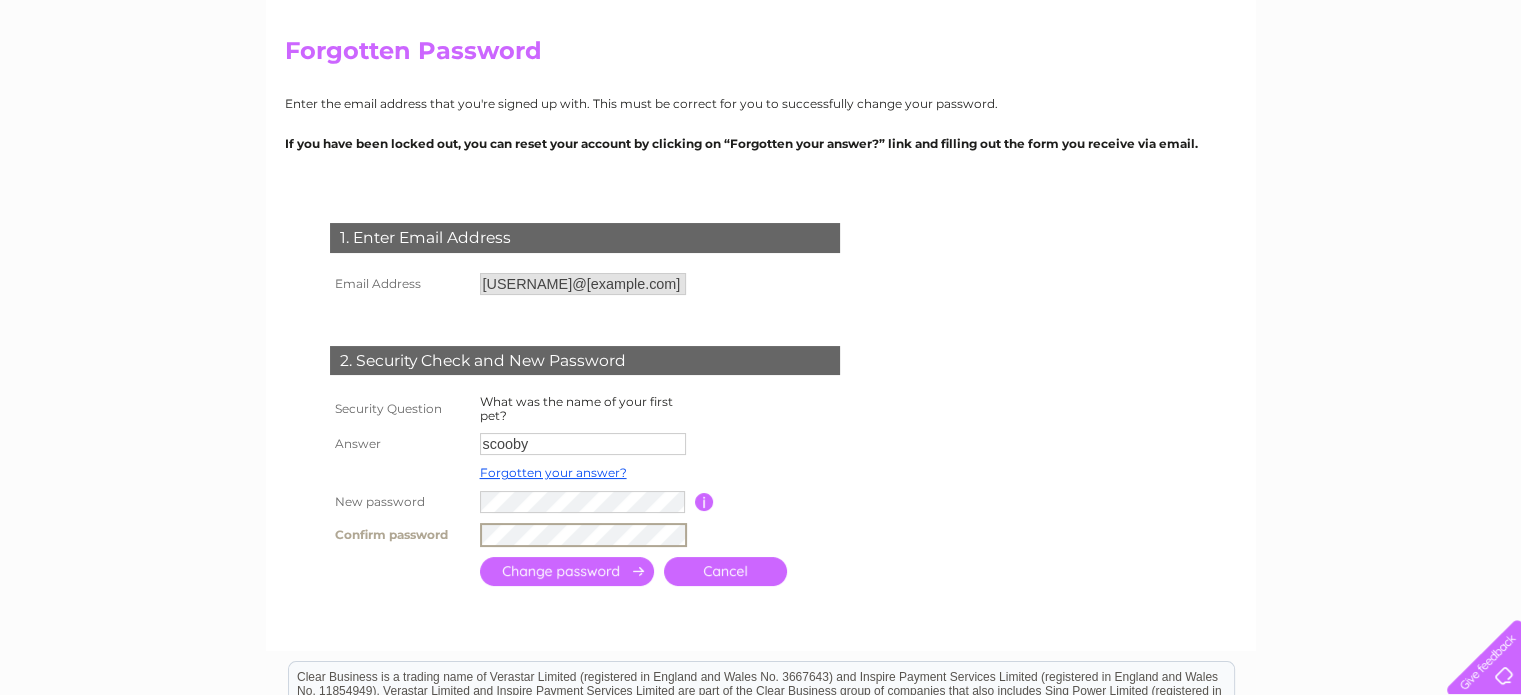 click at bounding box center (567, 571) 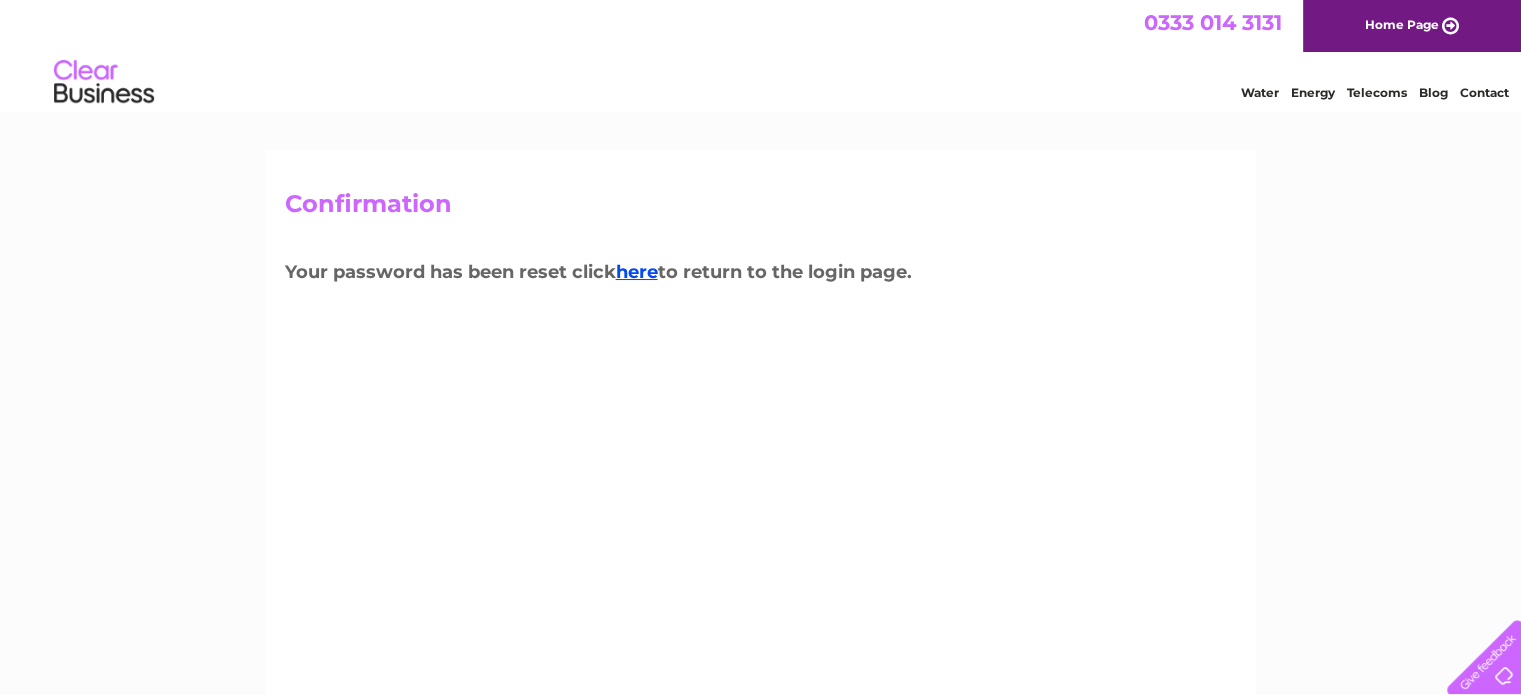 scroll, scrollTop: 0, scrollLeft: 0, axis: both 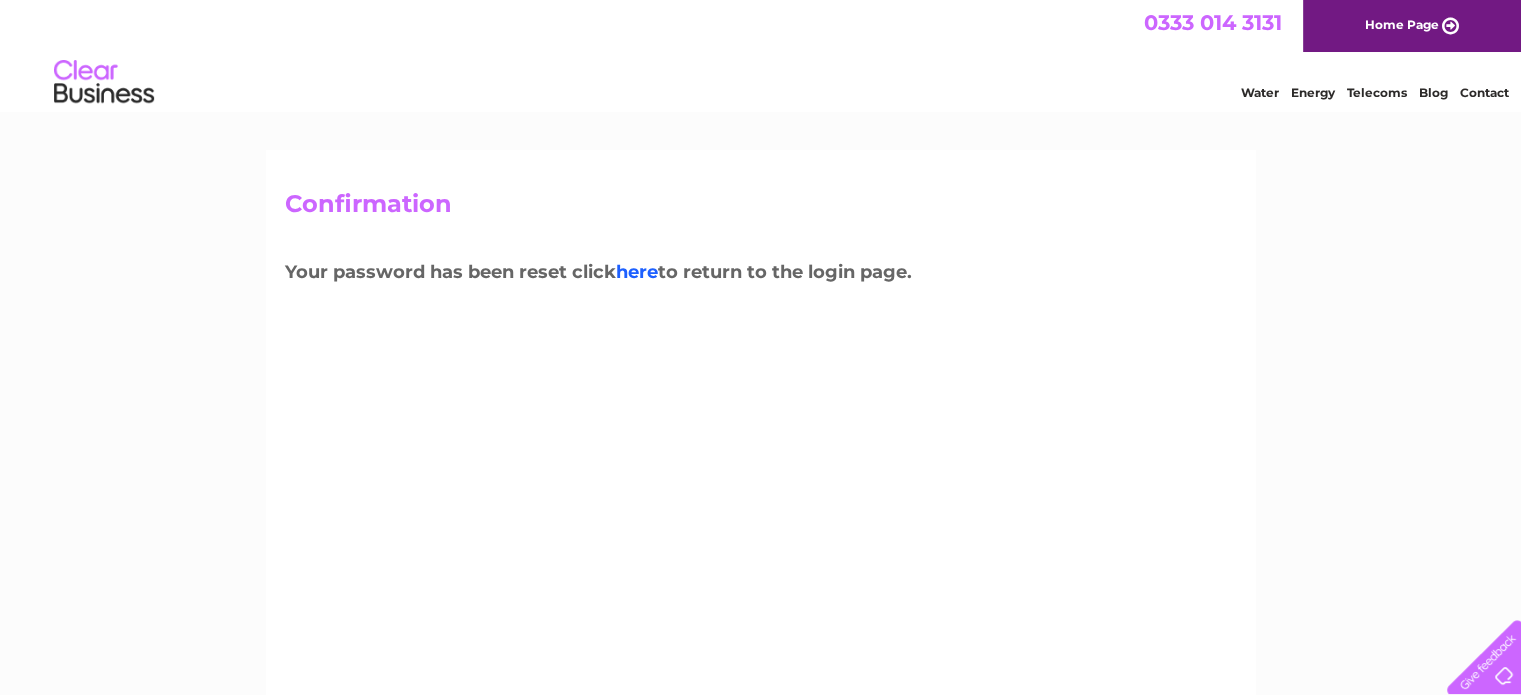 click on "here" at bounding box center (637, 272) 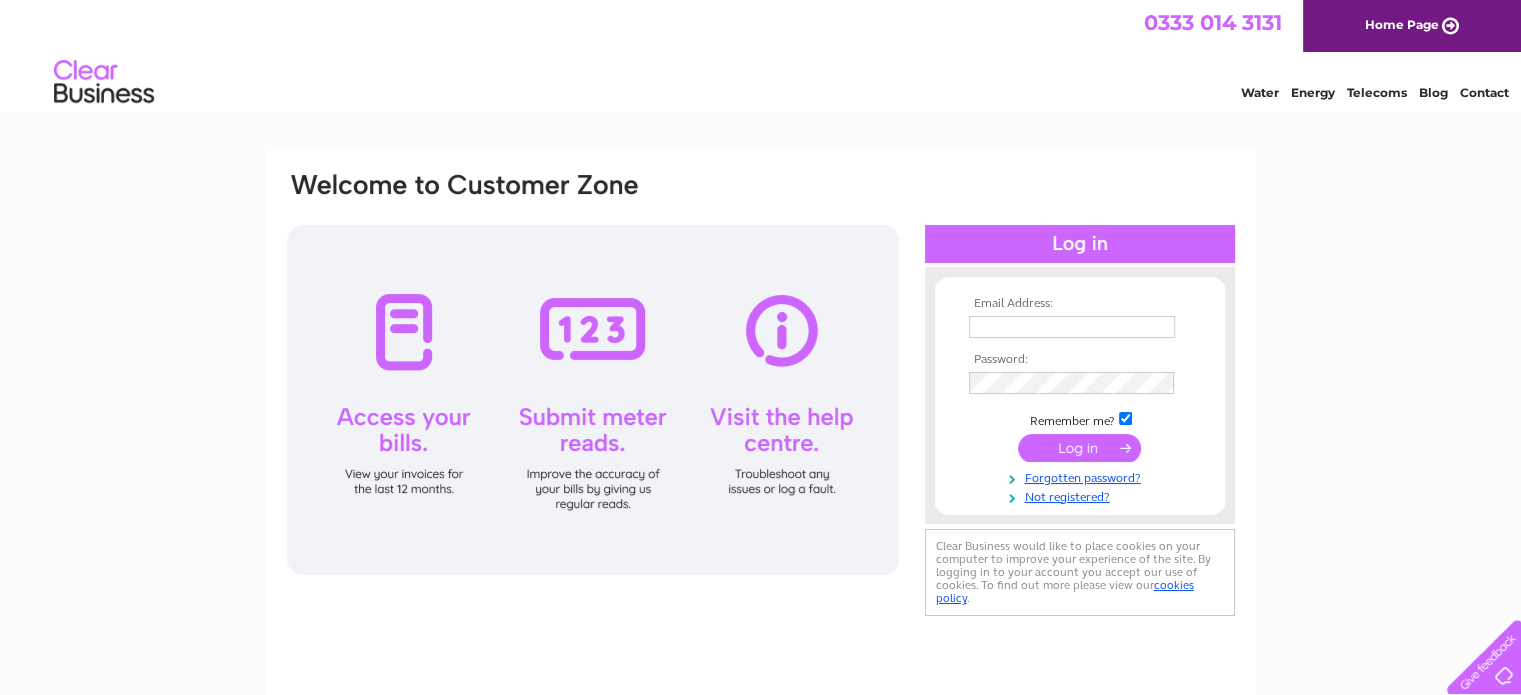 scroll, scrollTop: 0, scrollLeft: 0, axis: both 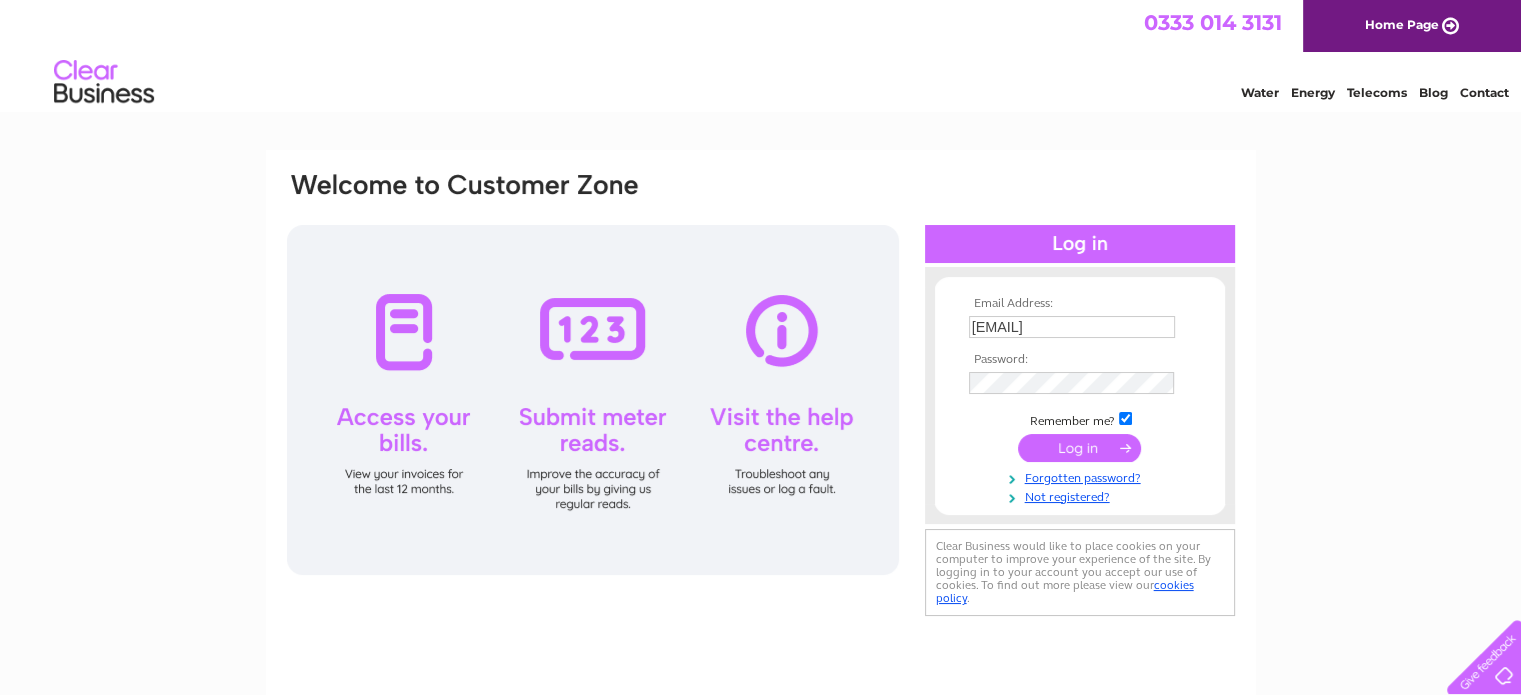 click at bounding box center [1079, 448] 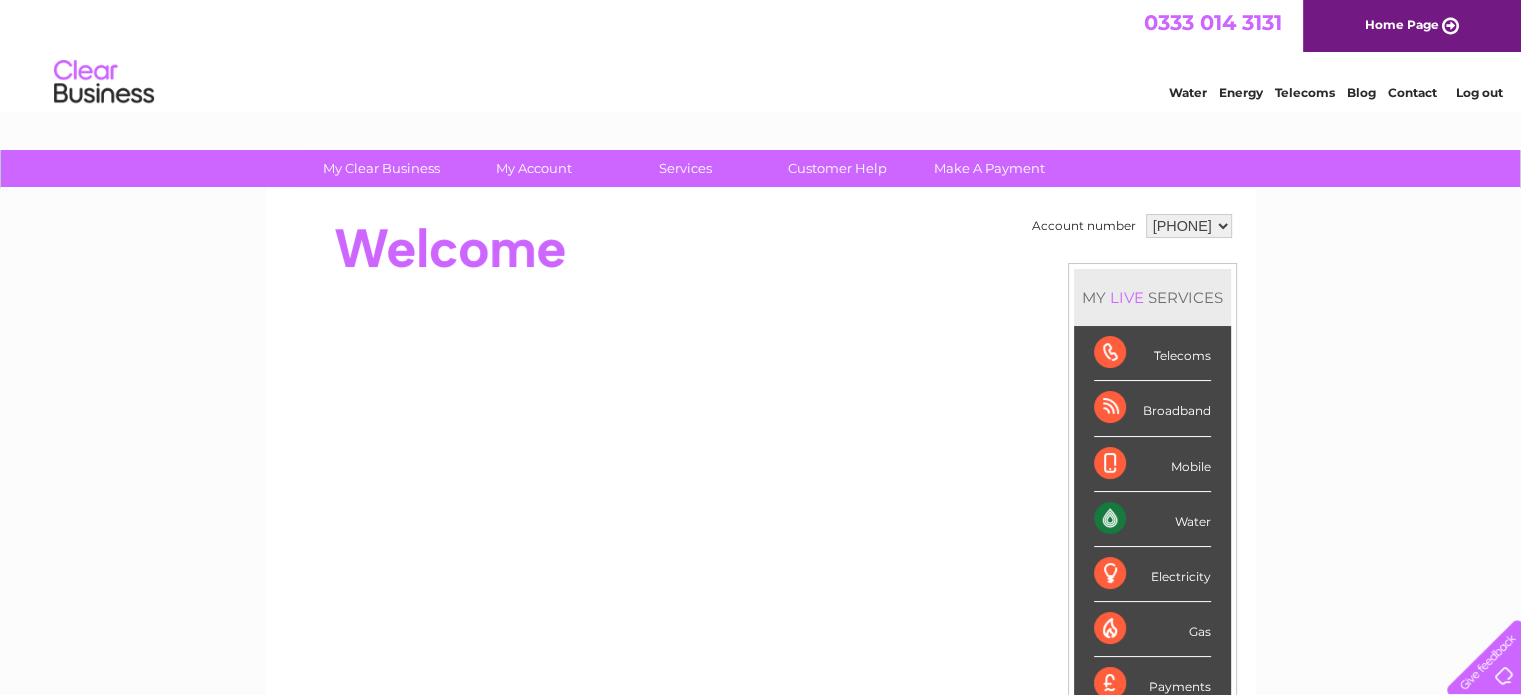 scroll, scrollTop: 0, scrollLeft: 0, axis: both 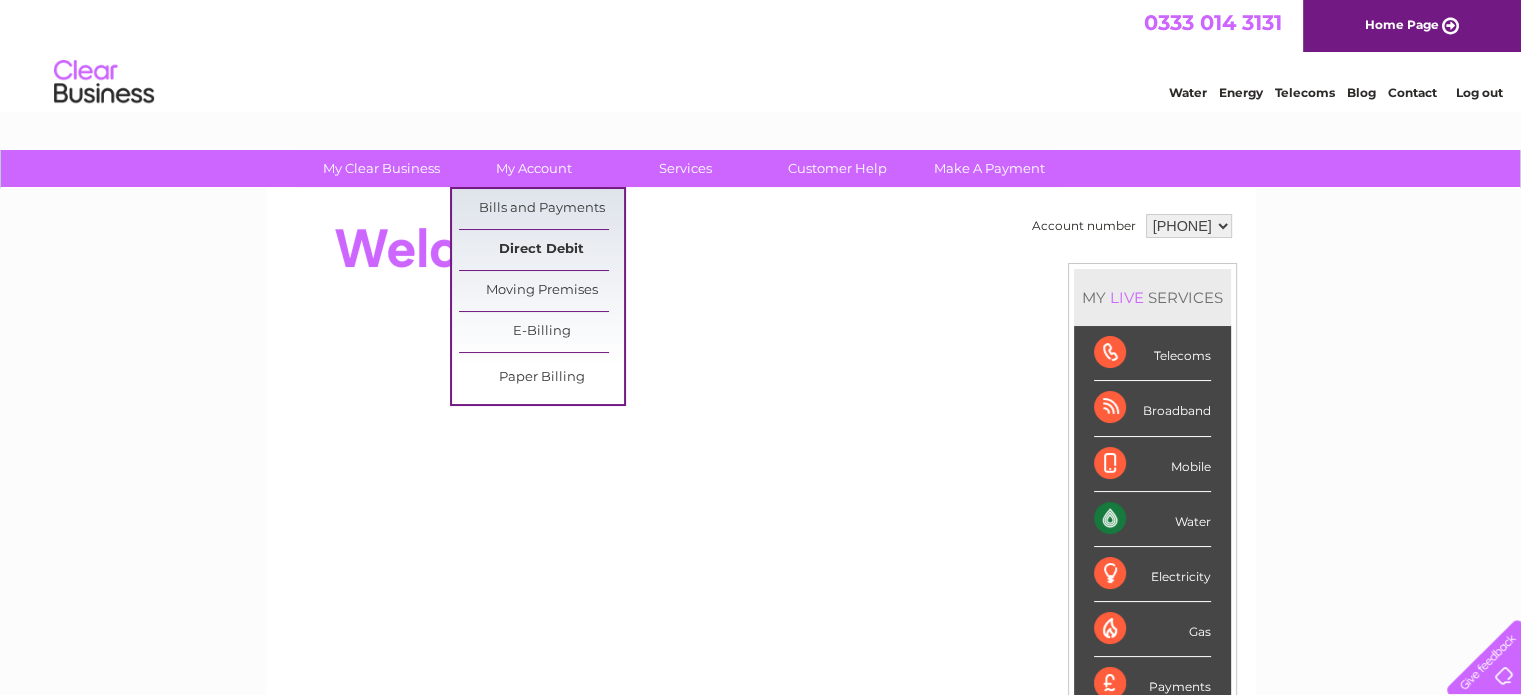 click on "Direct Debit" at bounding box center [541, 250] 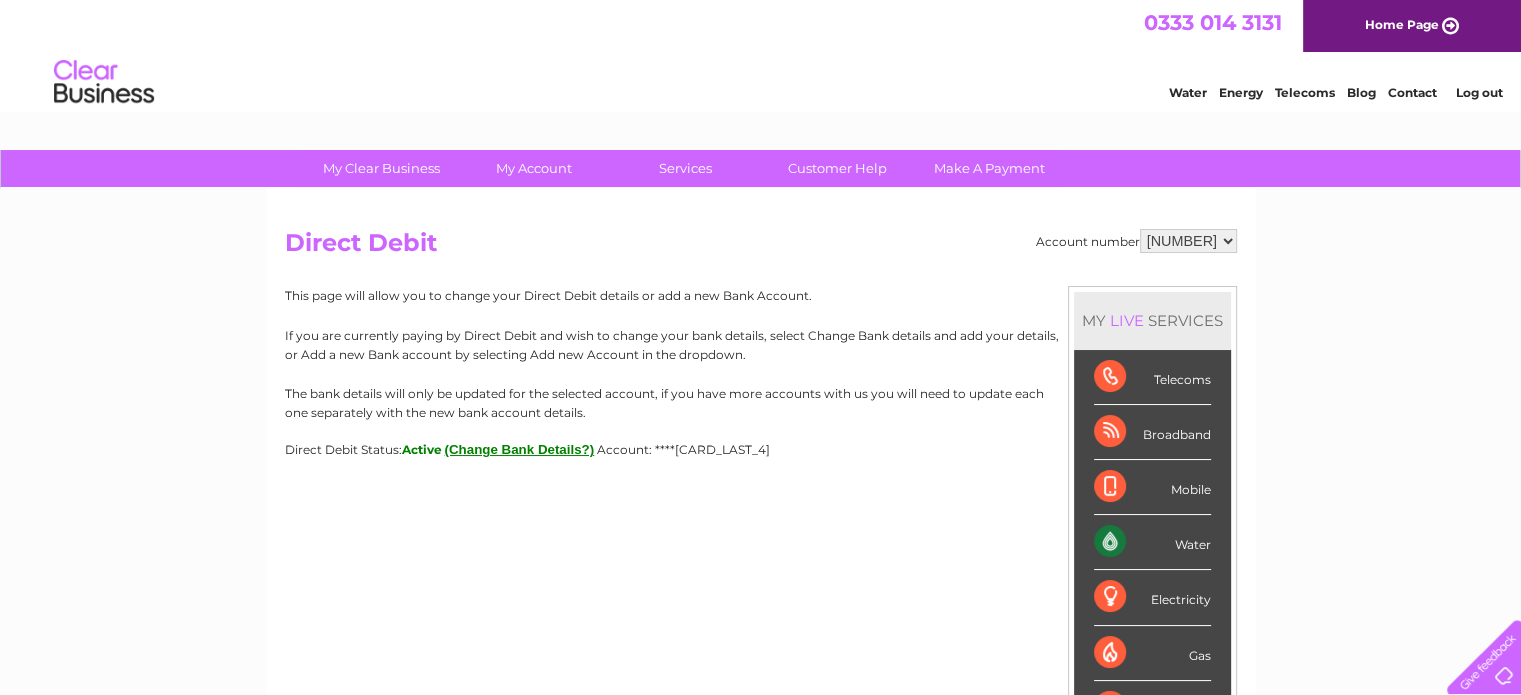 scroll, scrollTop: 0, scrollLeft: 0, axis: both 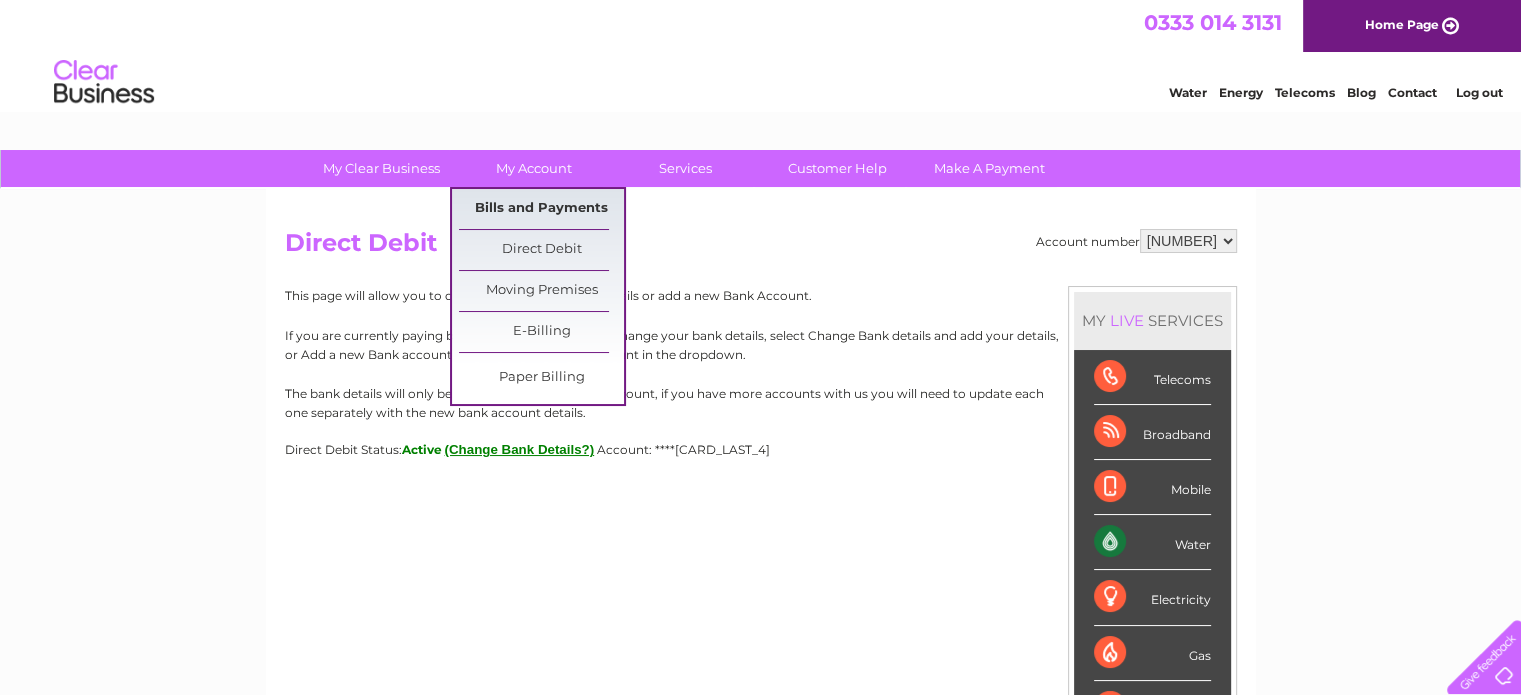 click on "Bills and Payments" at bounding box center (541, 209) 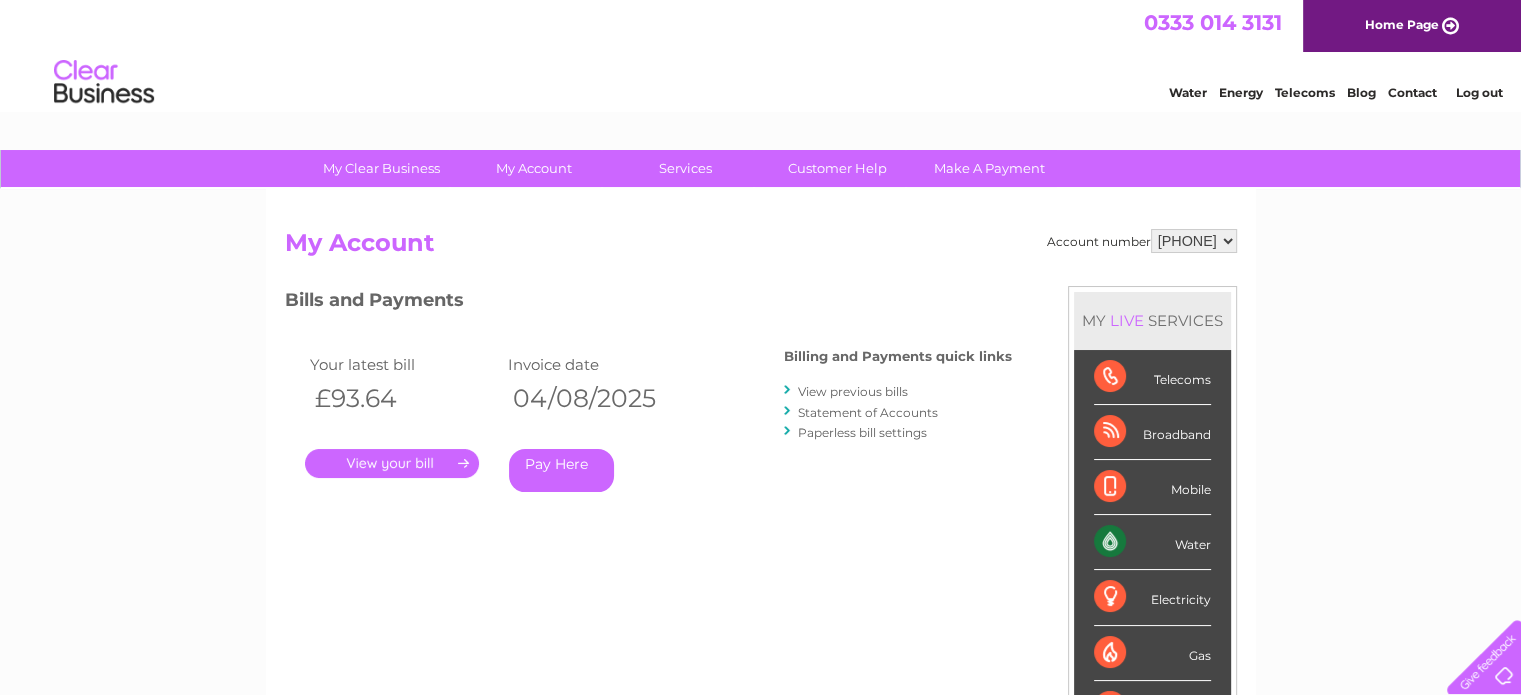 scroll, scrollTop: 0, scrollLeft: 0, axis: both 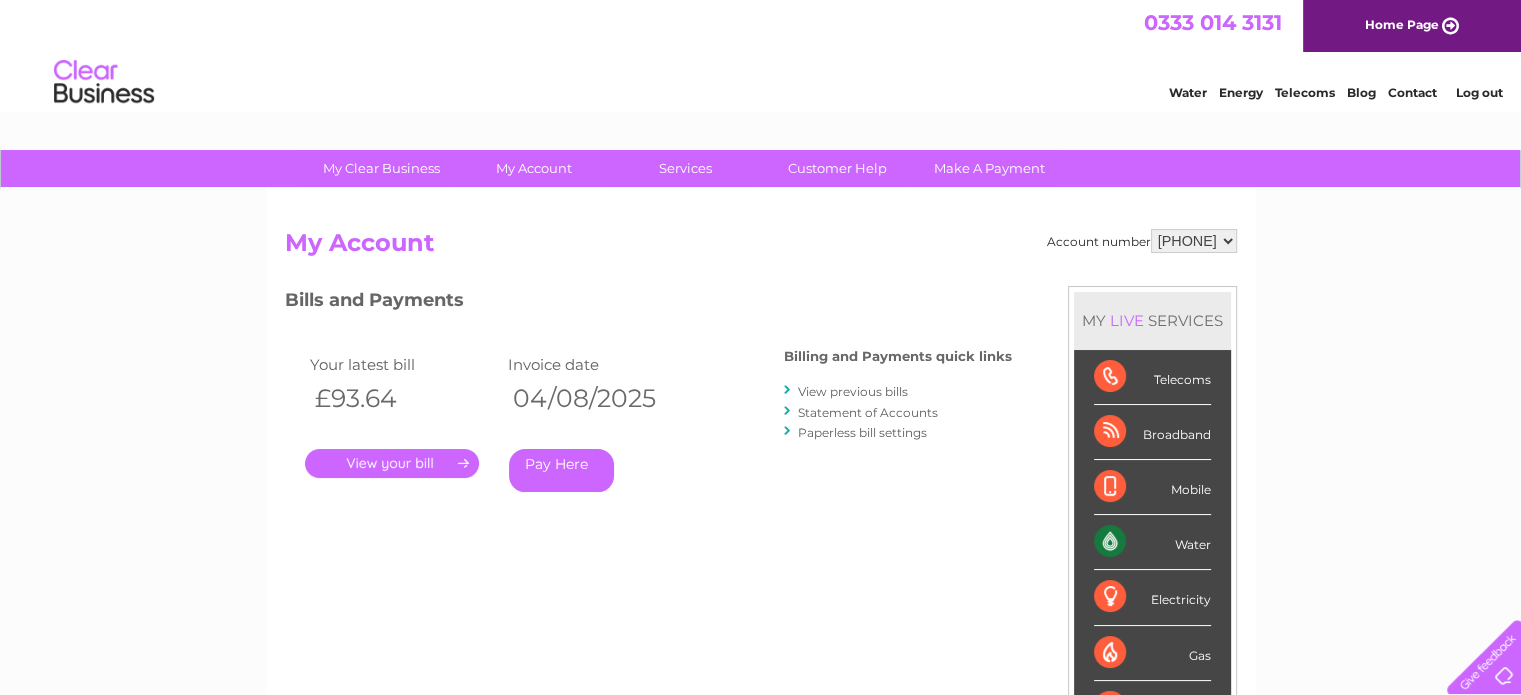 click on "View previous bills" at bounding box center (853, 391) 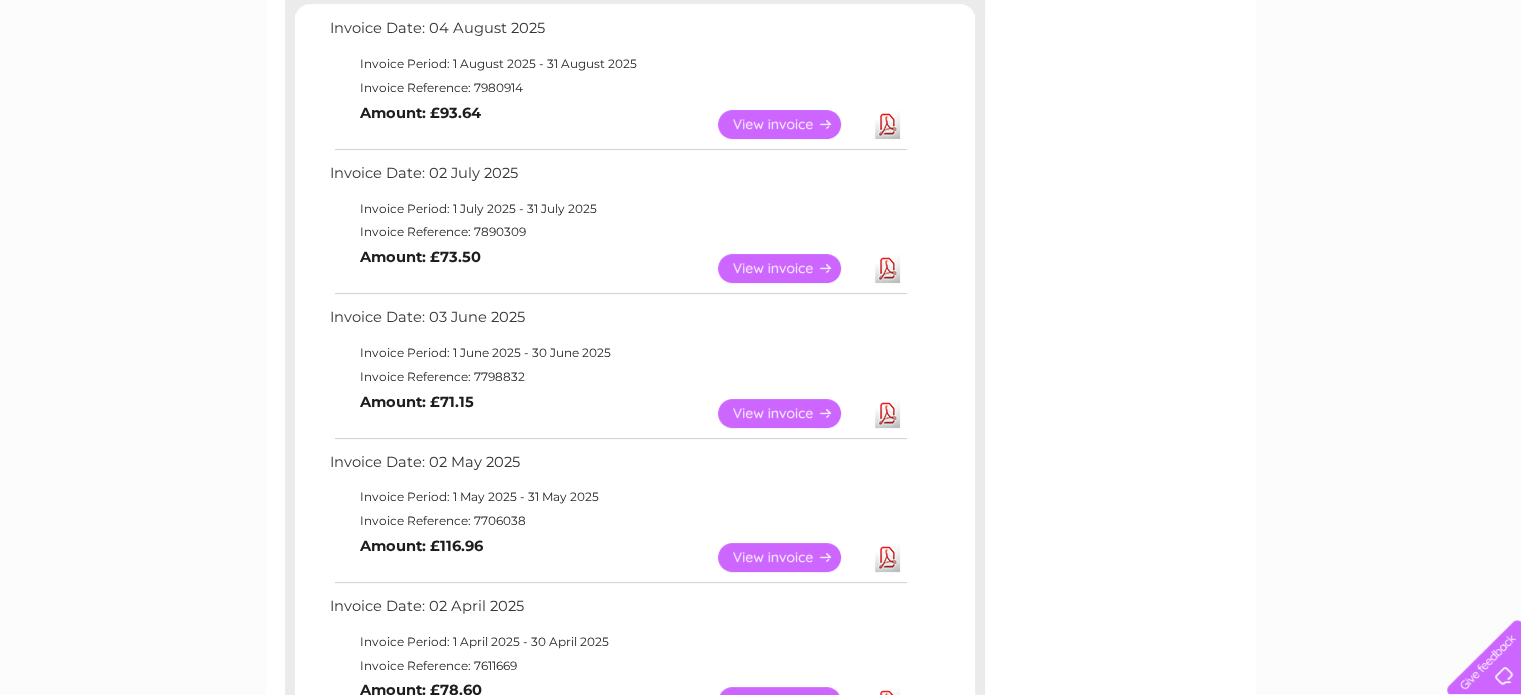 scroll, scrollTop: 320, scrollLeft: 0, axis: vertical 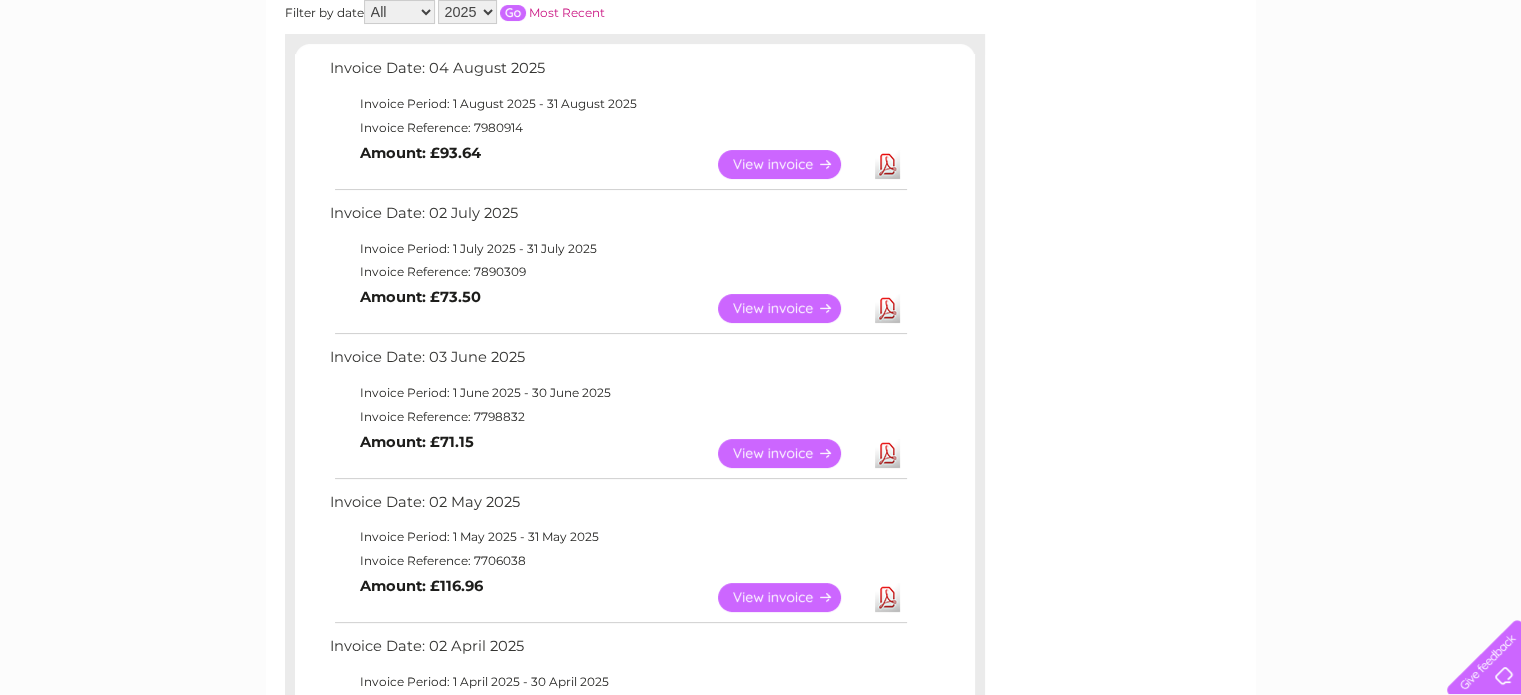 click on "View" at bounding box center [791, 164] 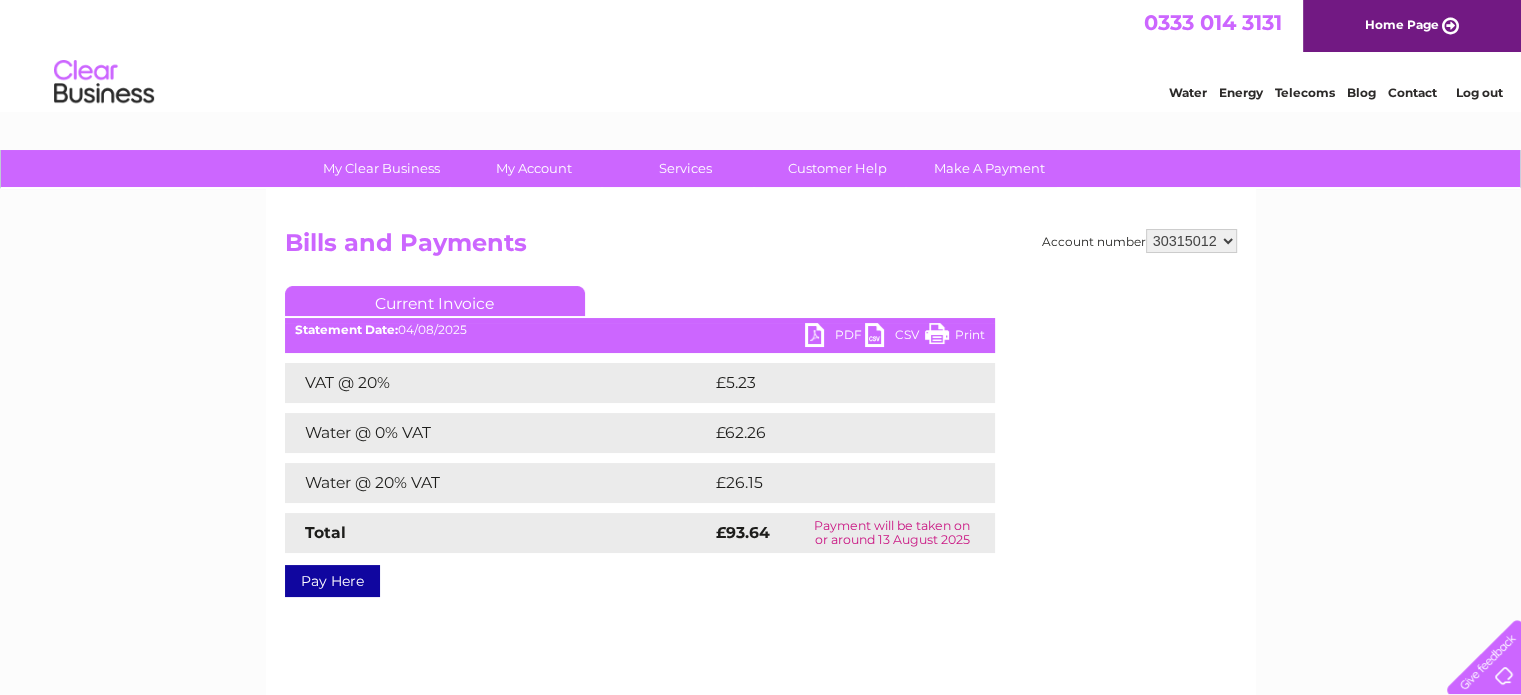 scroll, scrollTop: 0, scrollLeft: 0, axis: both 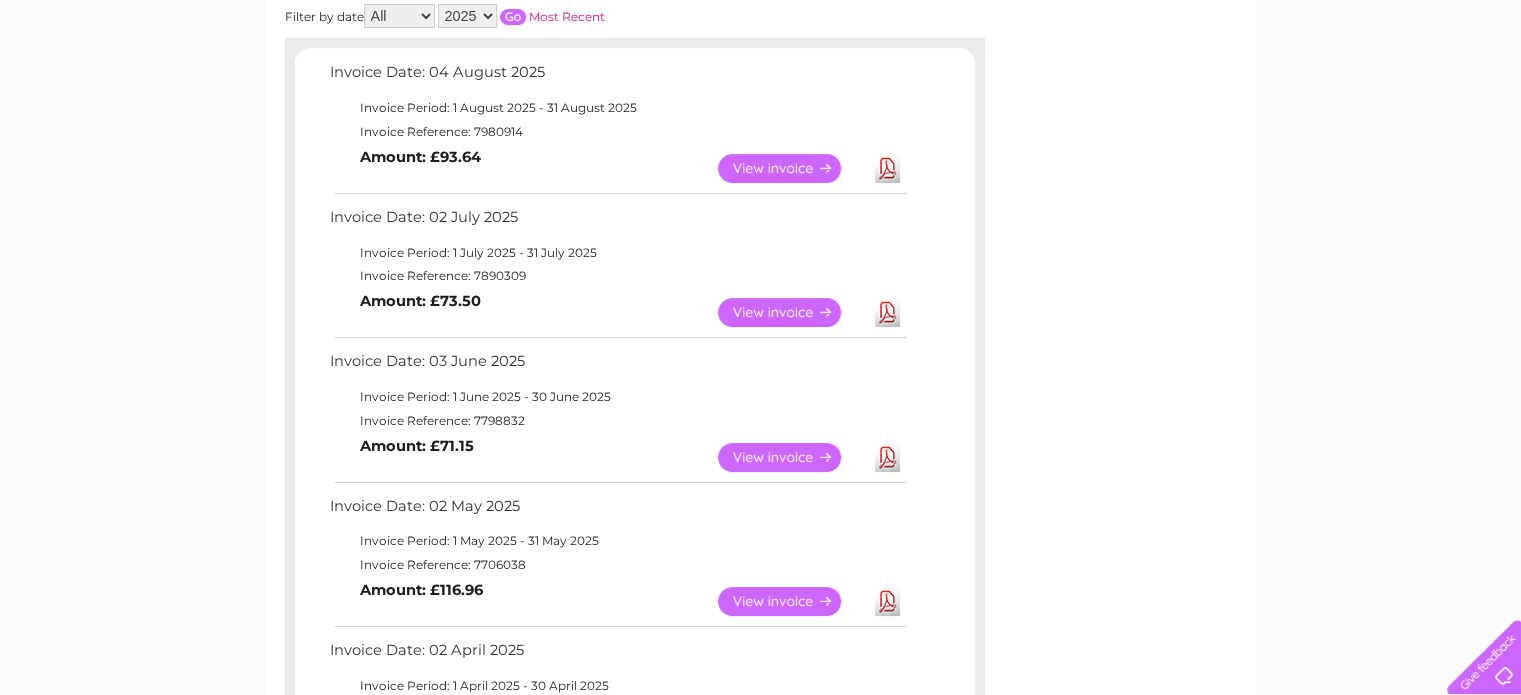 click on "View" at bounding box center (791, 312) 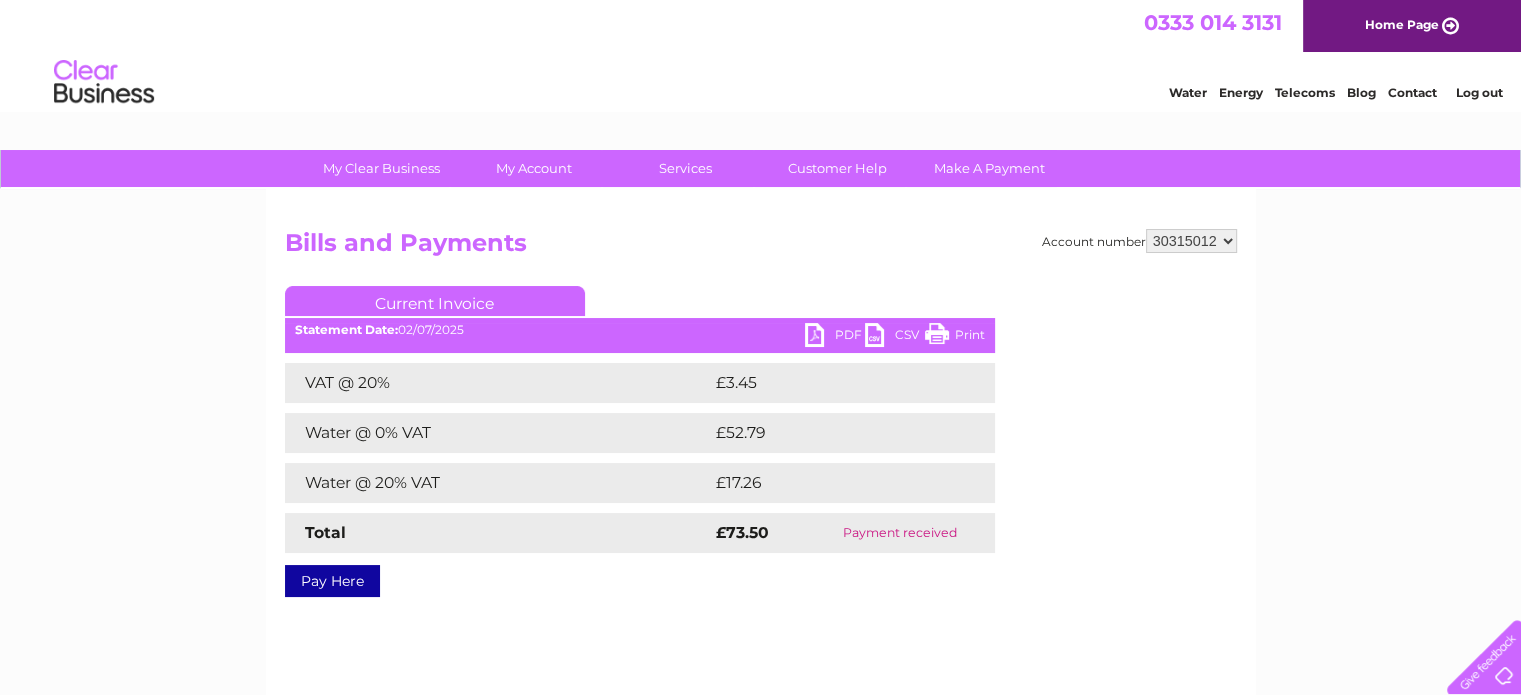 scroll, scrollTop: 0, scrollLeft: 0, axis: both 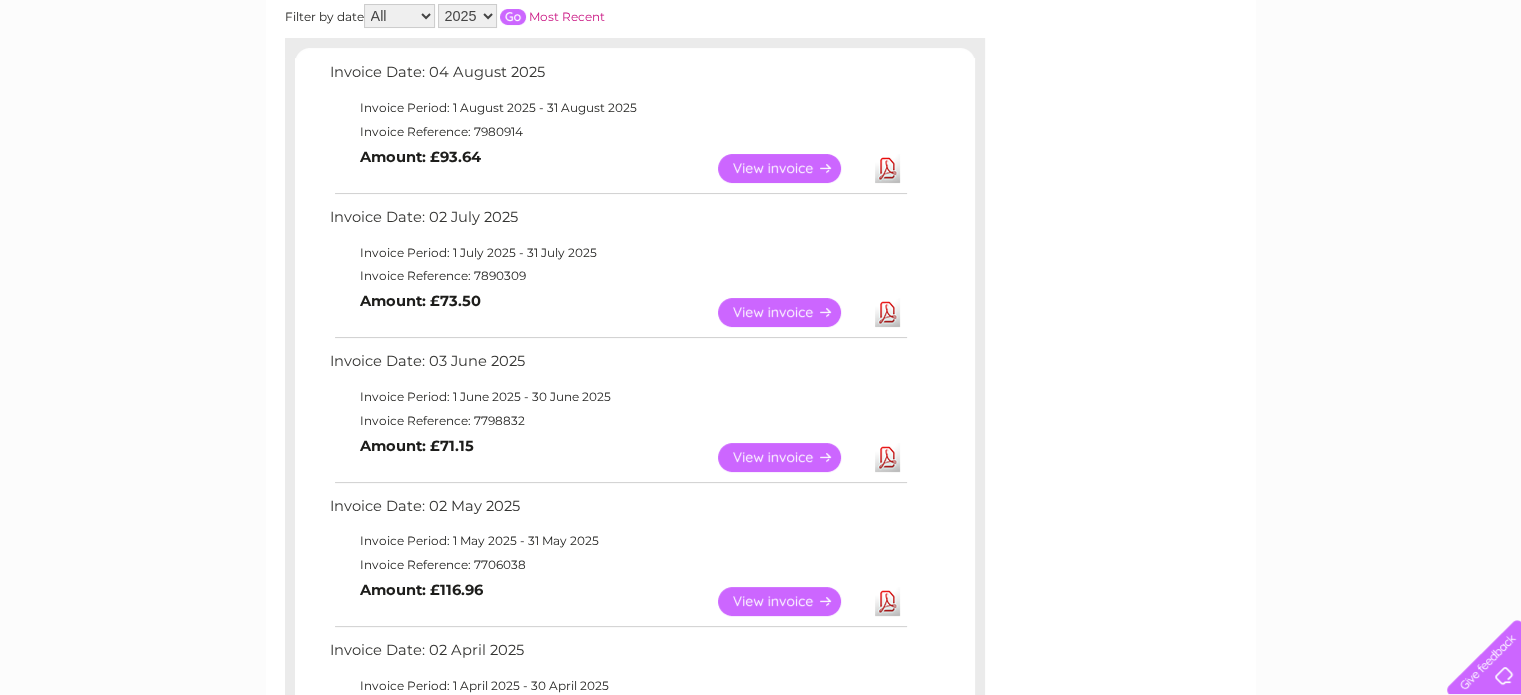 click on "View" at bounding box center (791, 601) 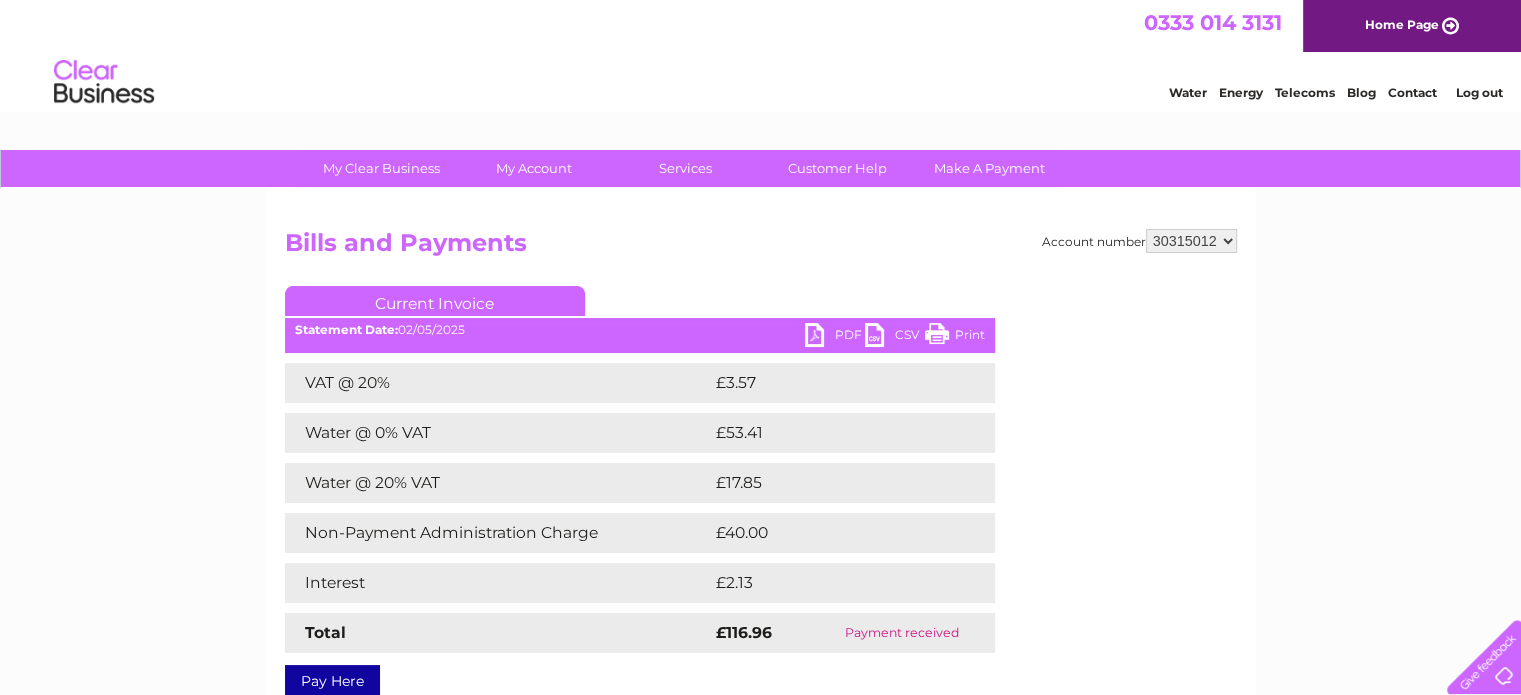 scroll, scrollTop: 0, scrollLeft: 0, axis: both 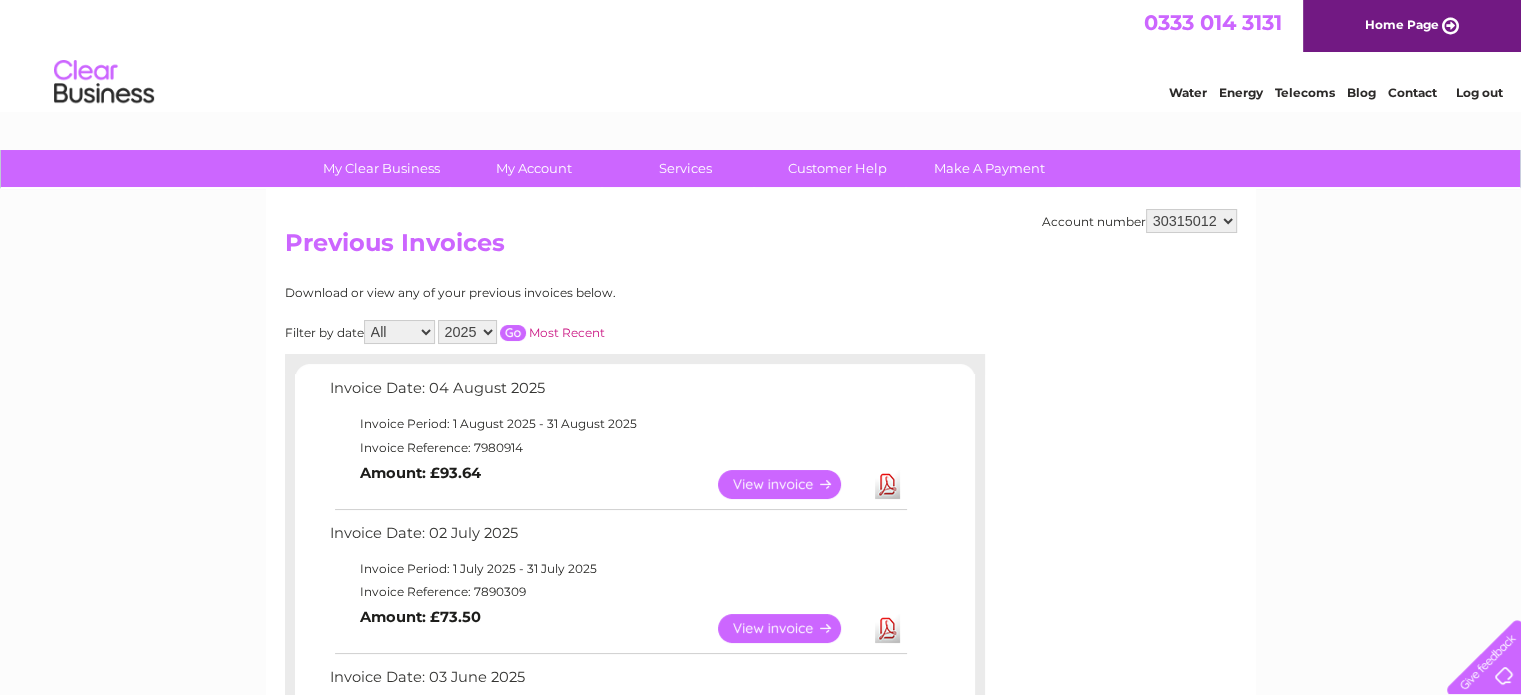 click on "View" at bounding box center [791, 484] 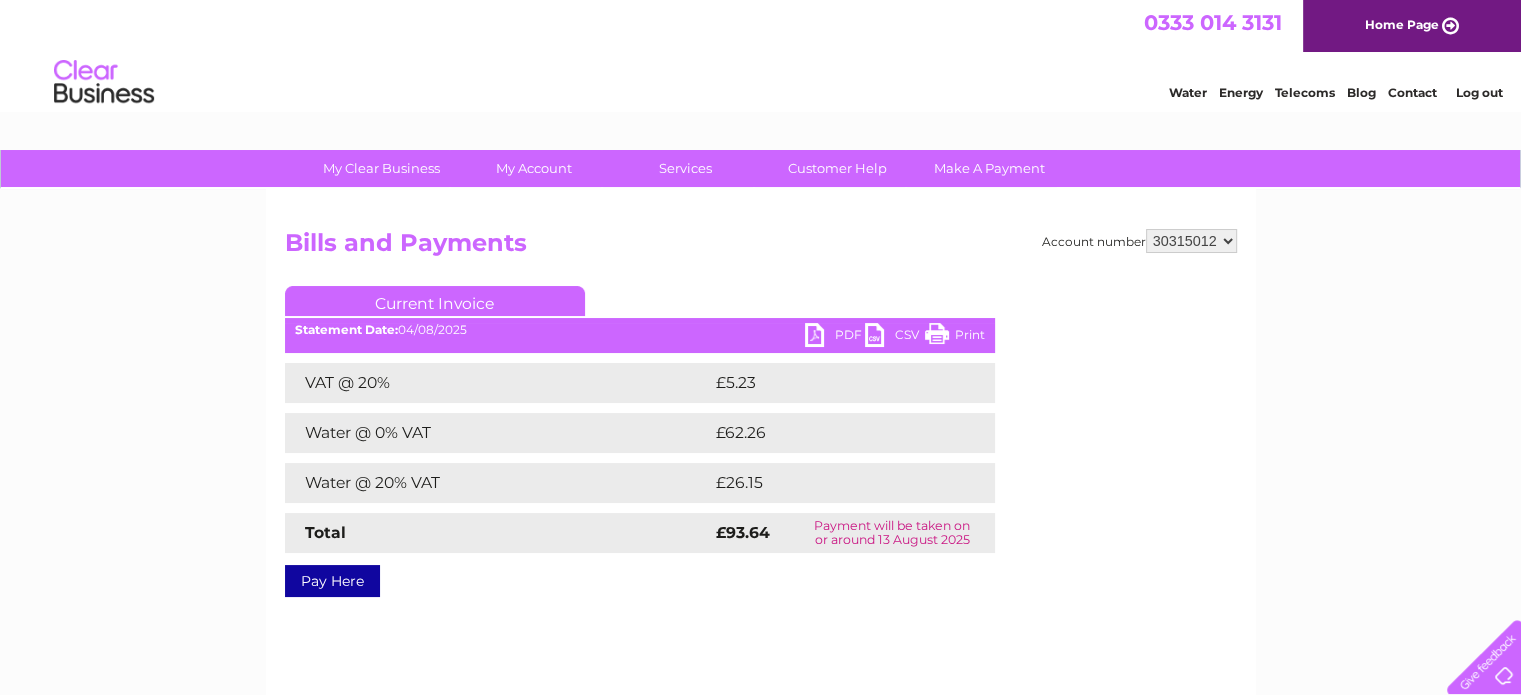 scroll, scrollTop: 0, scrollLeft: 0, axis: both 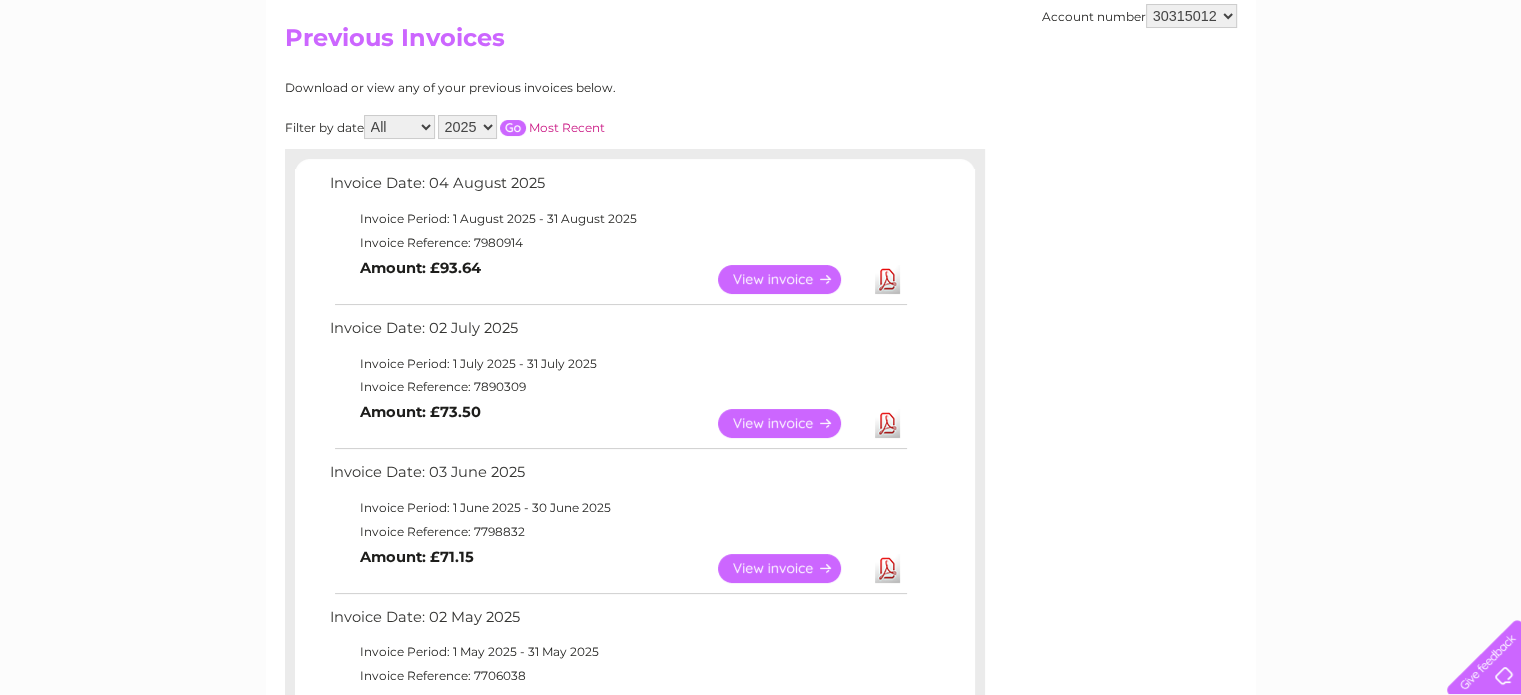 click on "View" at bounding box center (791, 279) 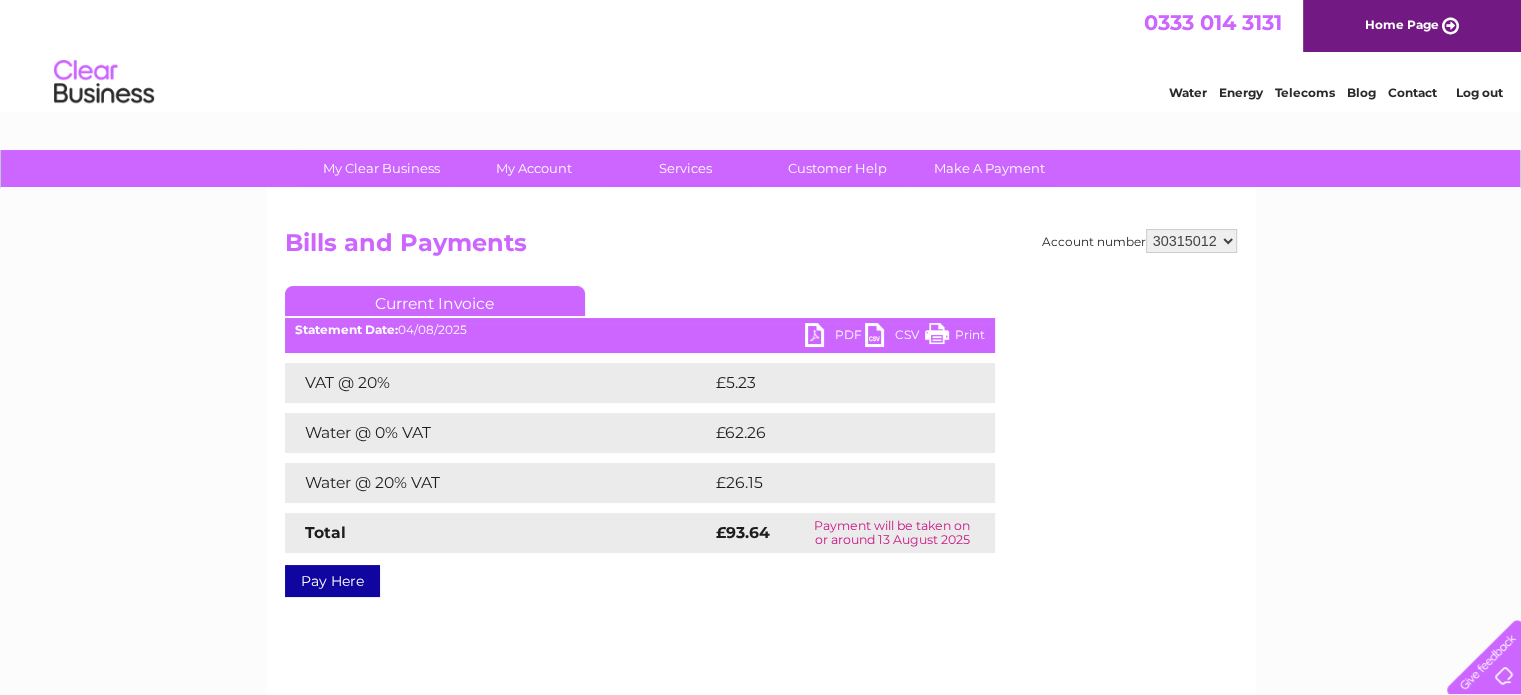 scroll, scrollTop: 0, scrollLeft: 0, axis: both 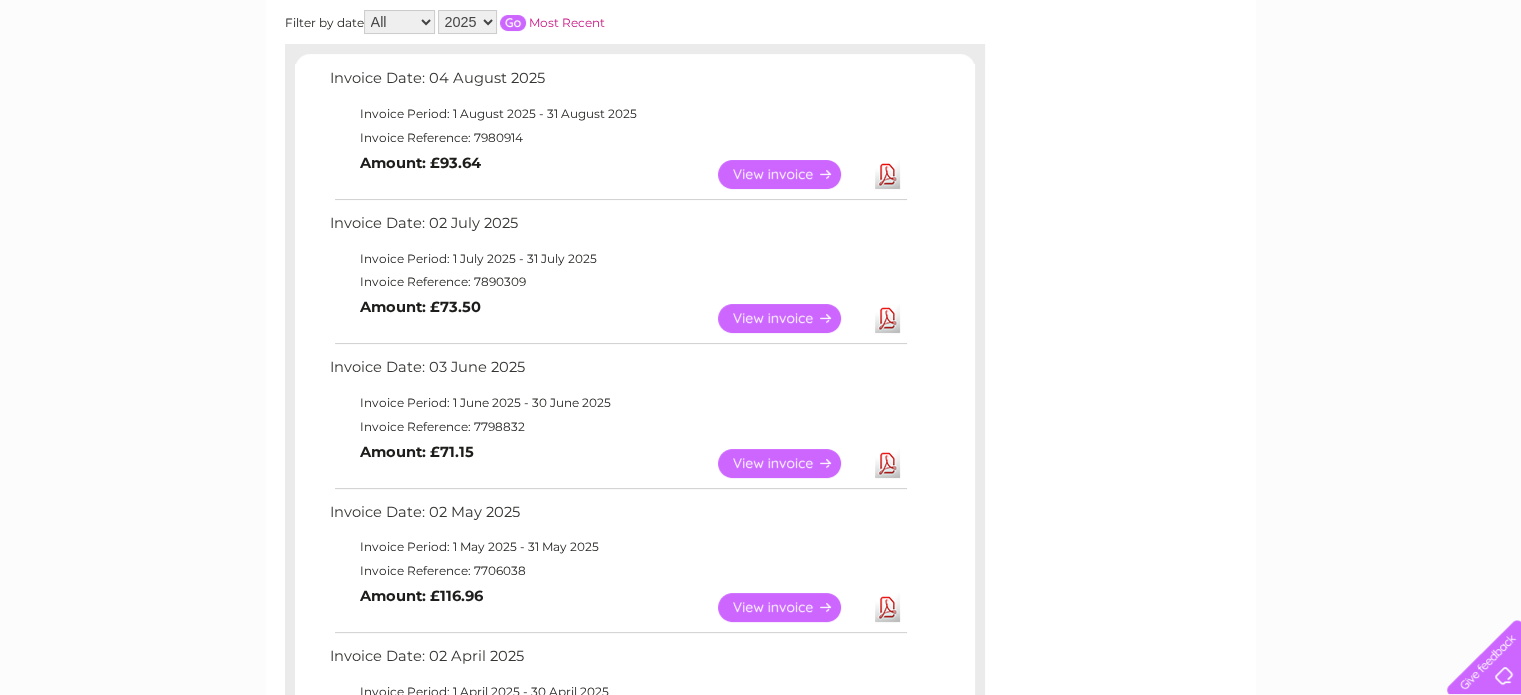 click on "View" at bounding box center [791, 174] 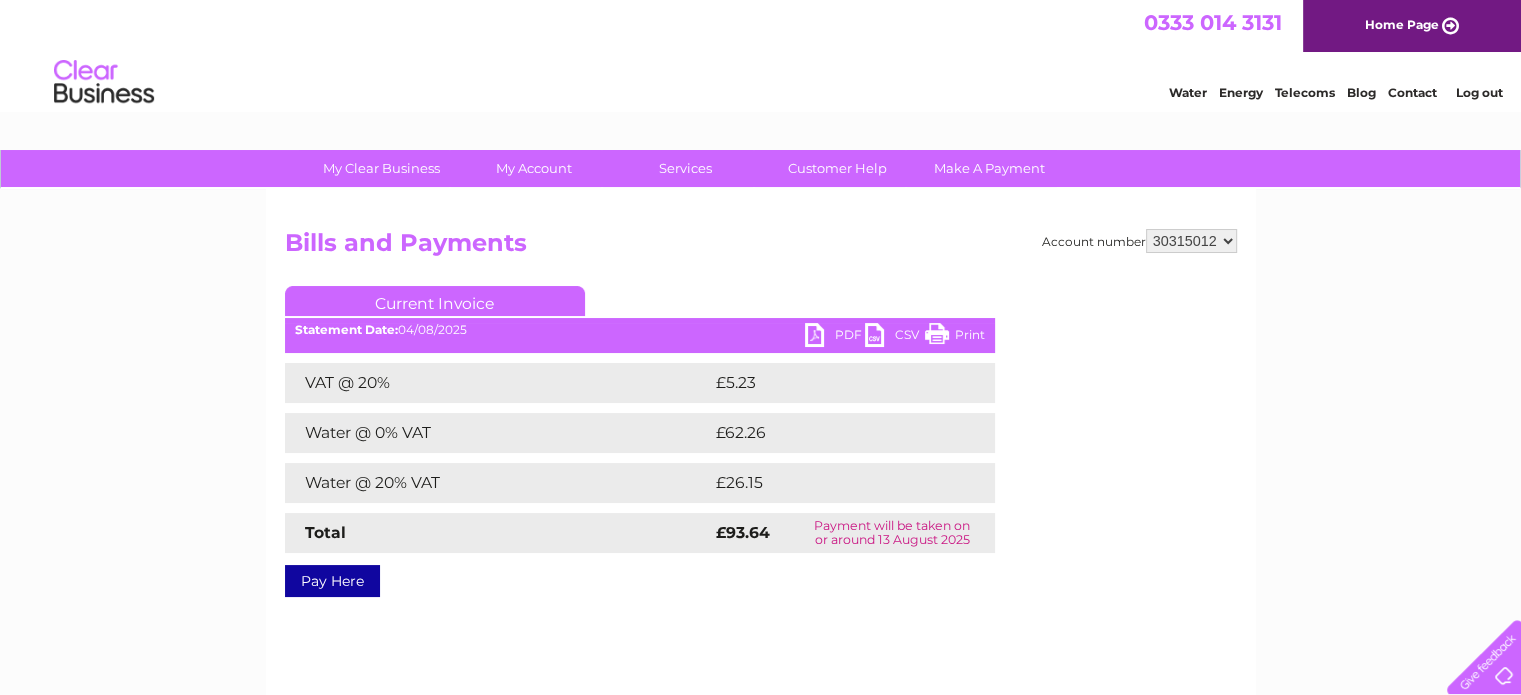 scroll, scrollTop: 0, scrollLeft: 0, axis: both 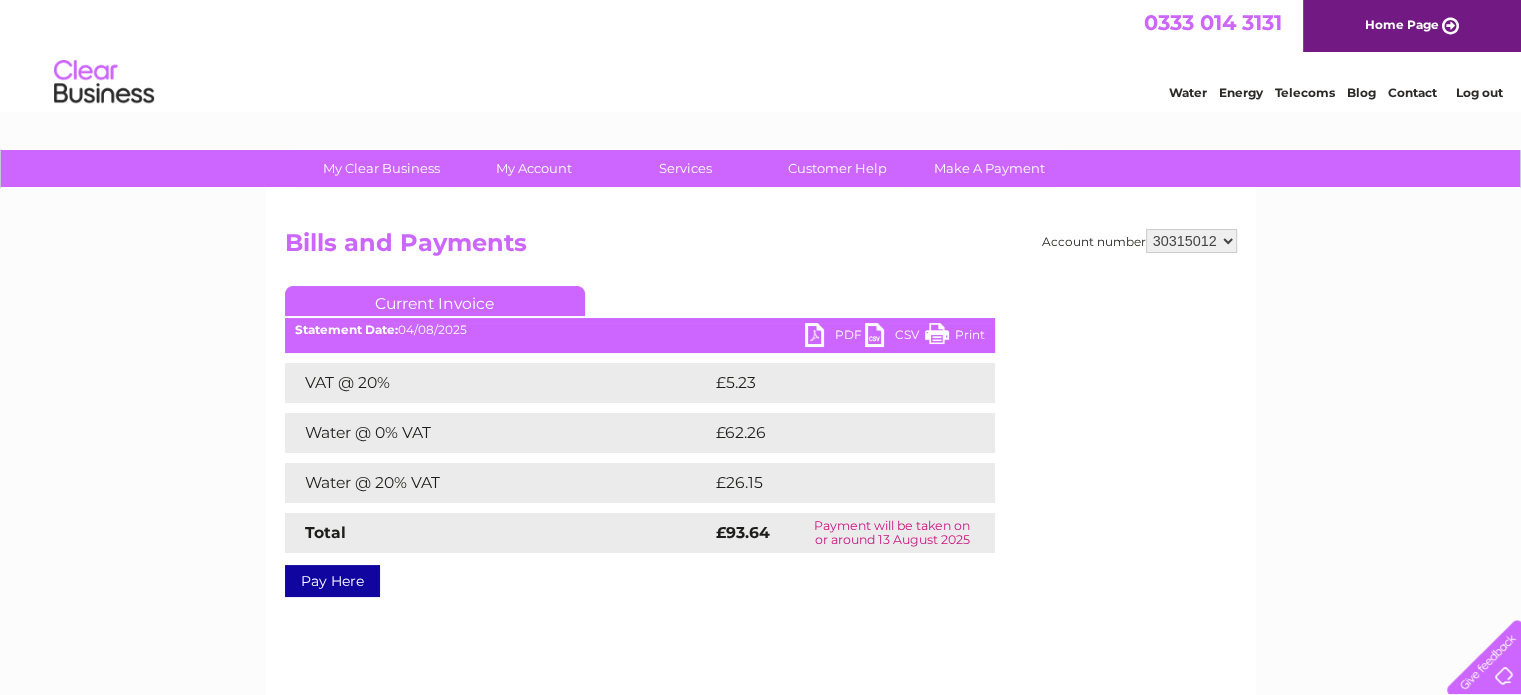 click on "PDF" at bounding box center [835, 337] 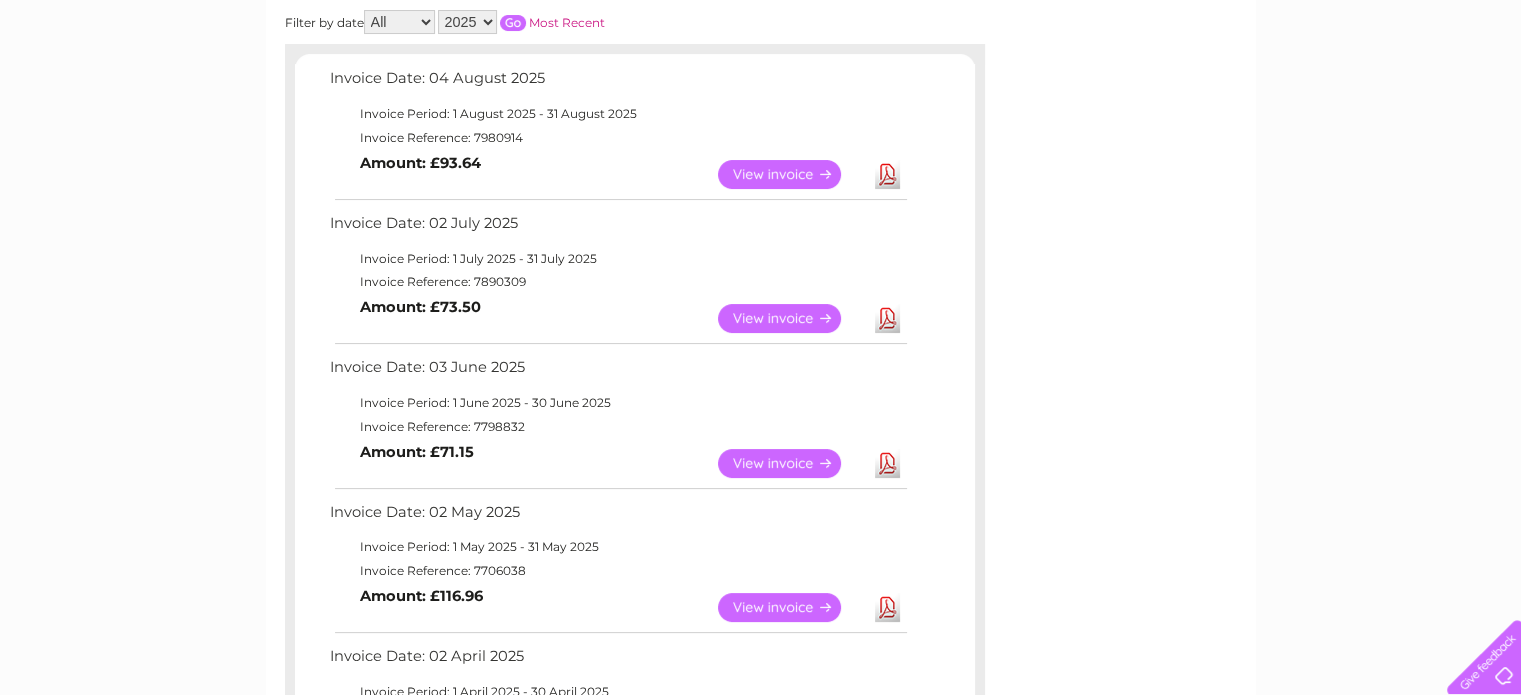 scroll, scrollTop: 0, scrollLeft: 0, axis: both 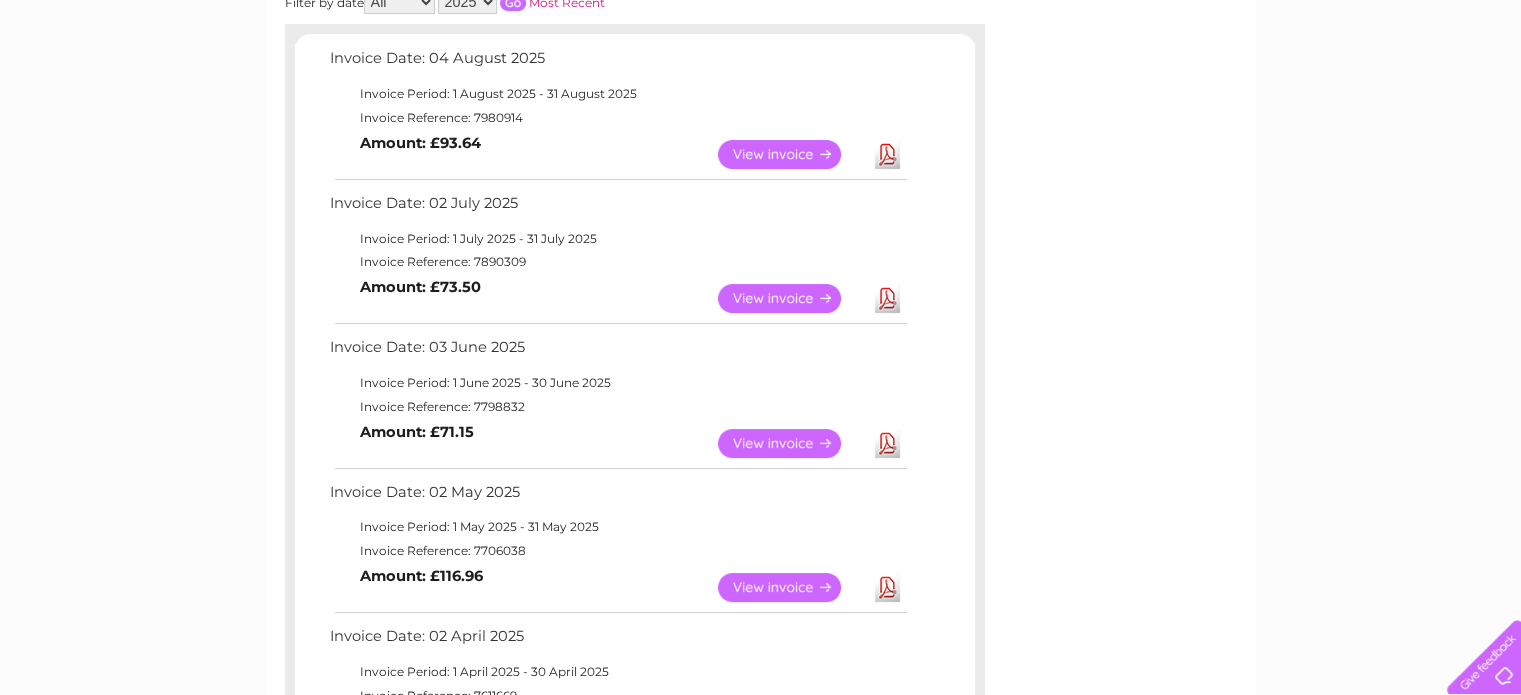click on "View" at bounding box center [791, 298] 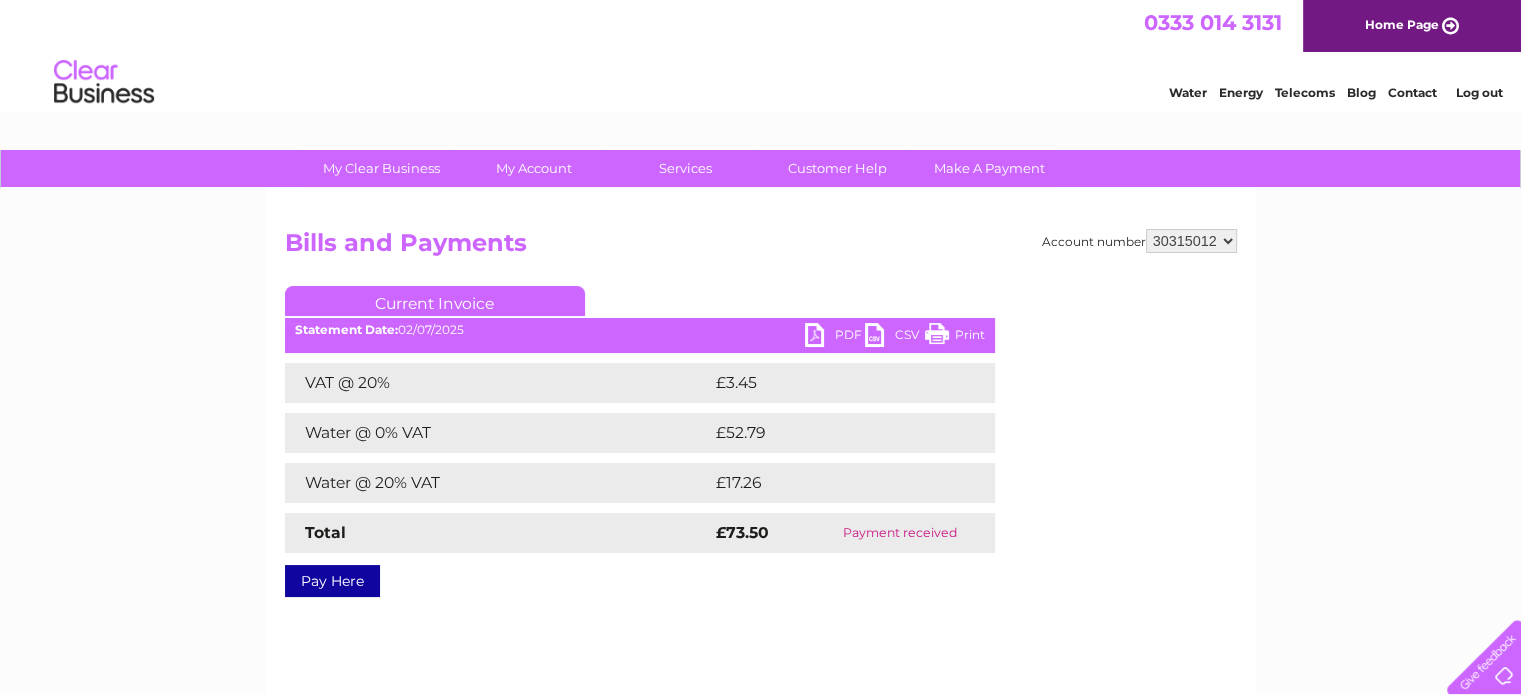 scroll, scrollTop: 0, scrollLeft: 0, axis: both 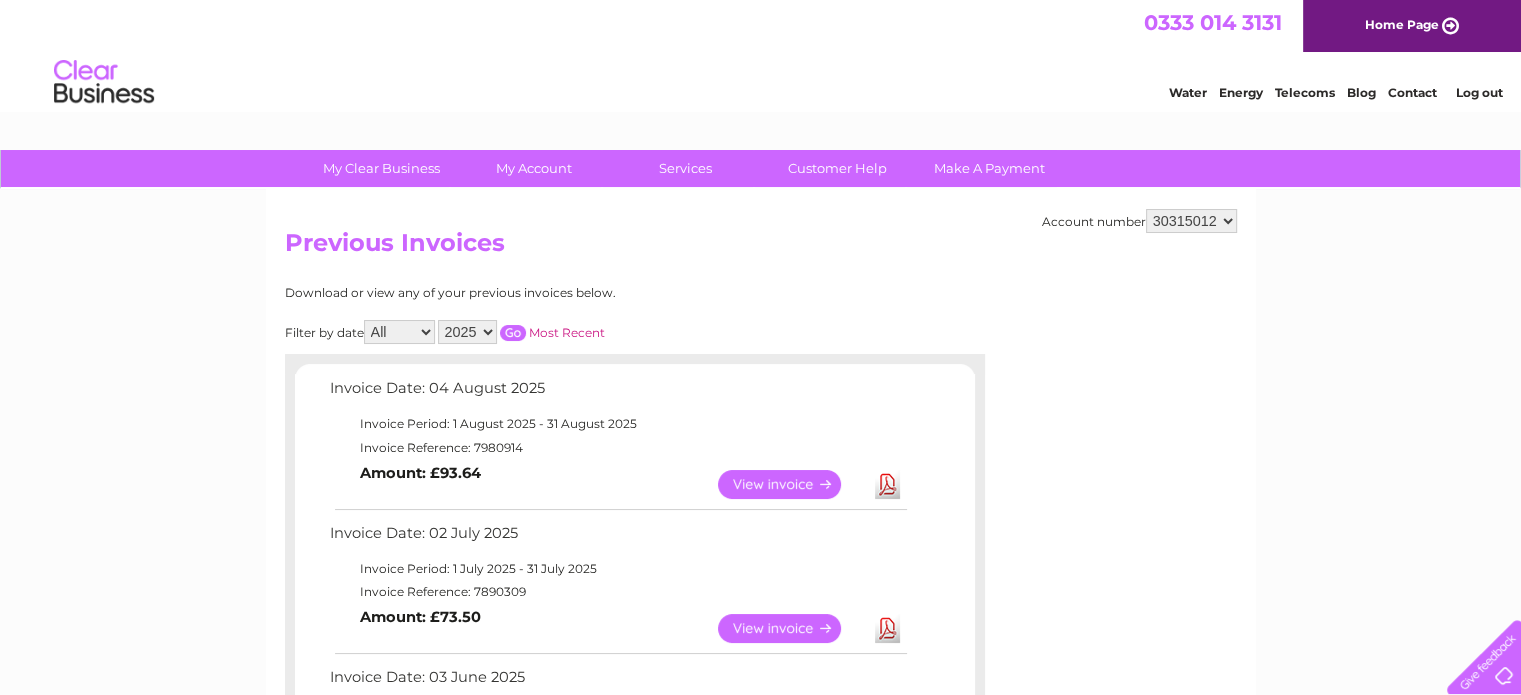 click on "Download" at bounding box center (887, 628) 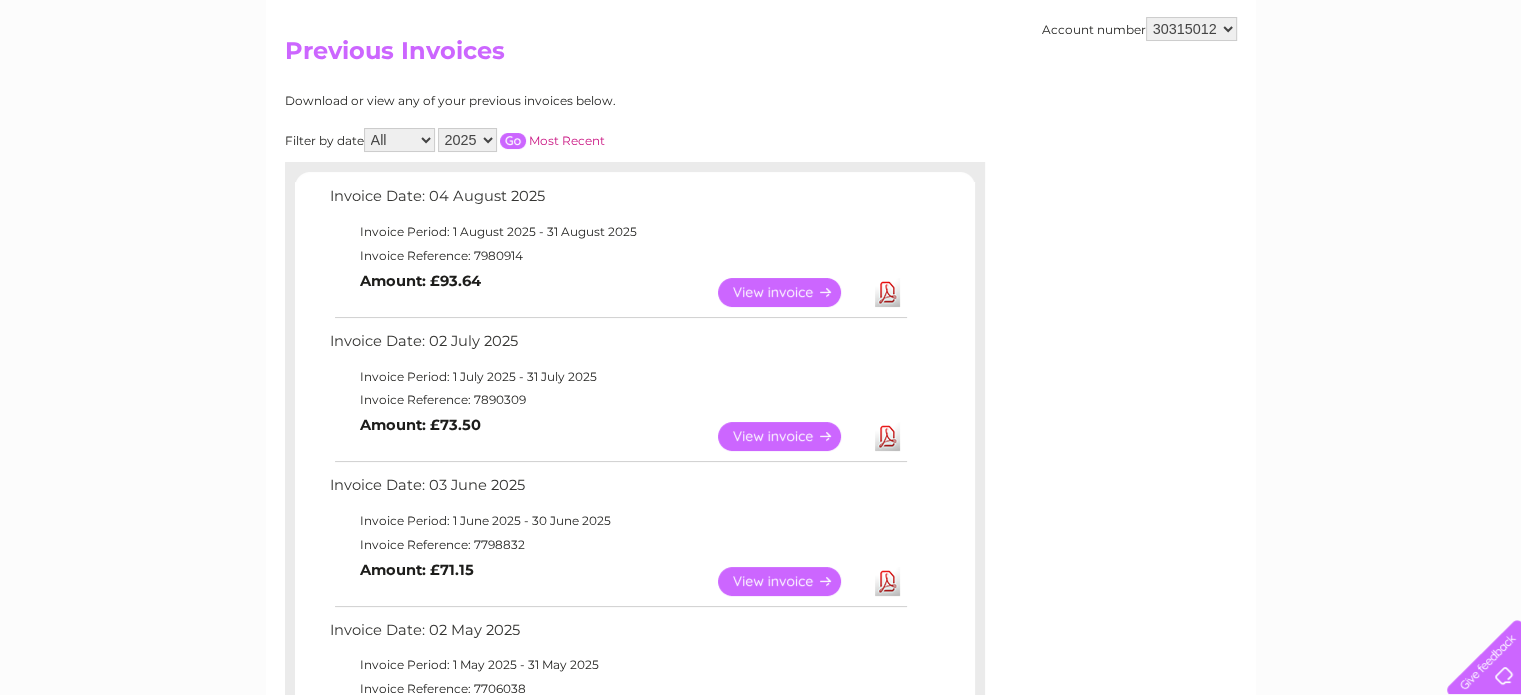 scroll, scrollTop: 200, scrollLeft: 0, axis: vertical 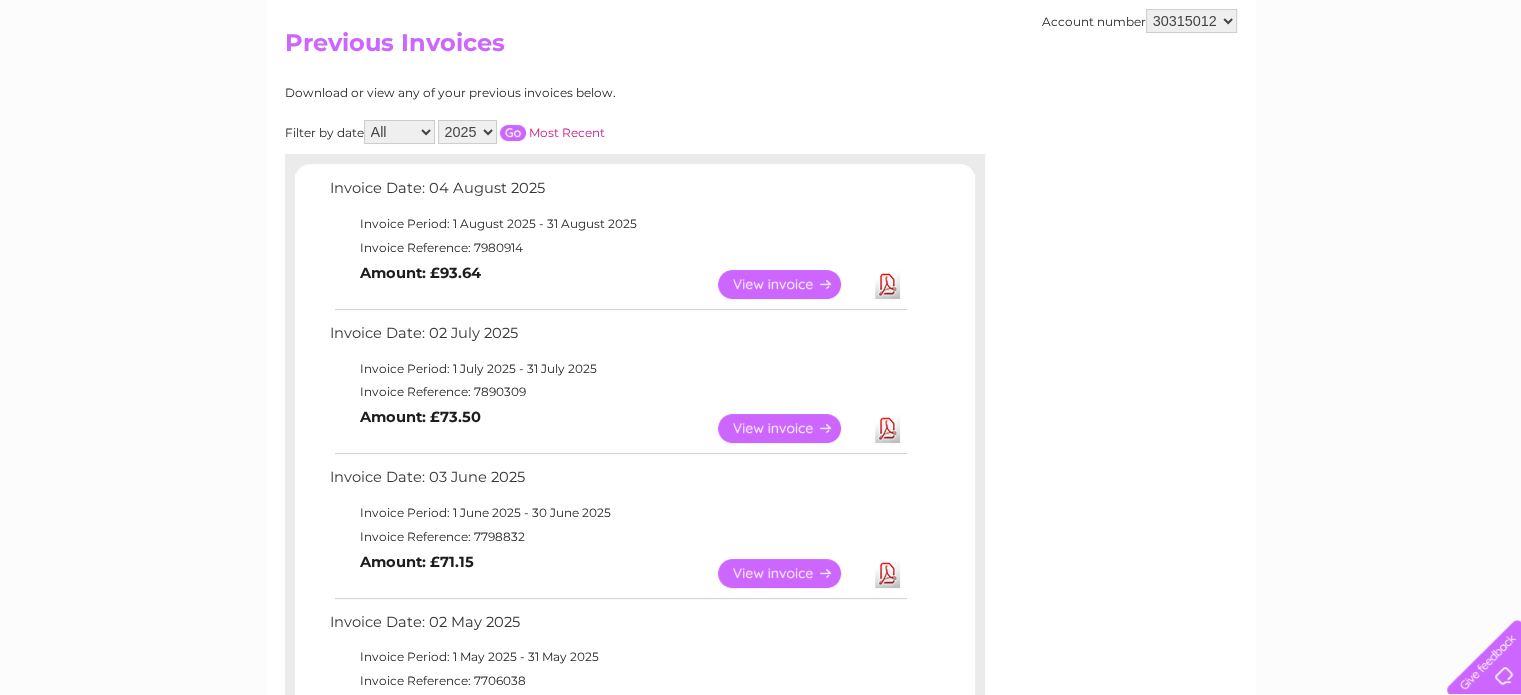 click on "View" at bounding box center [791, 573] 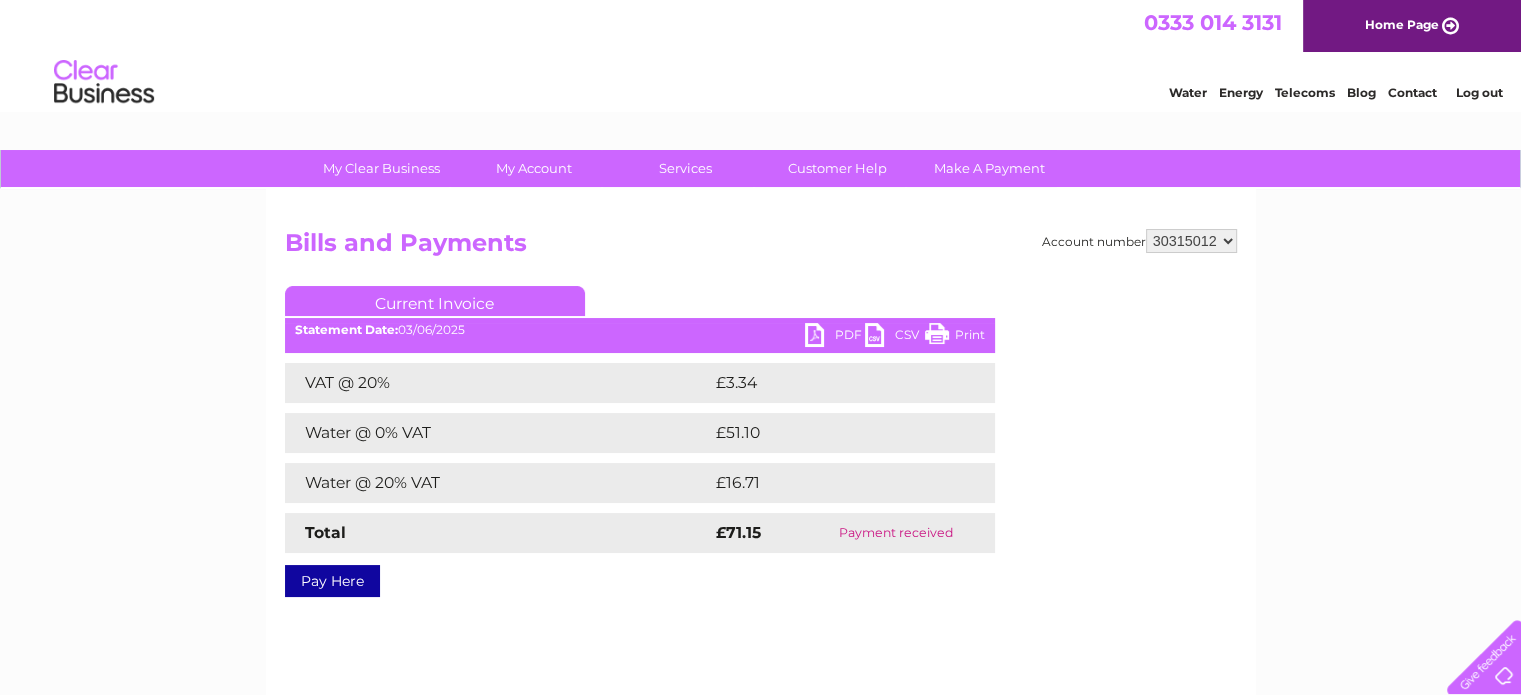 scroll, scrollTop: 0, scrollLeft: 0, axis: both 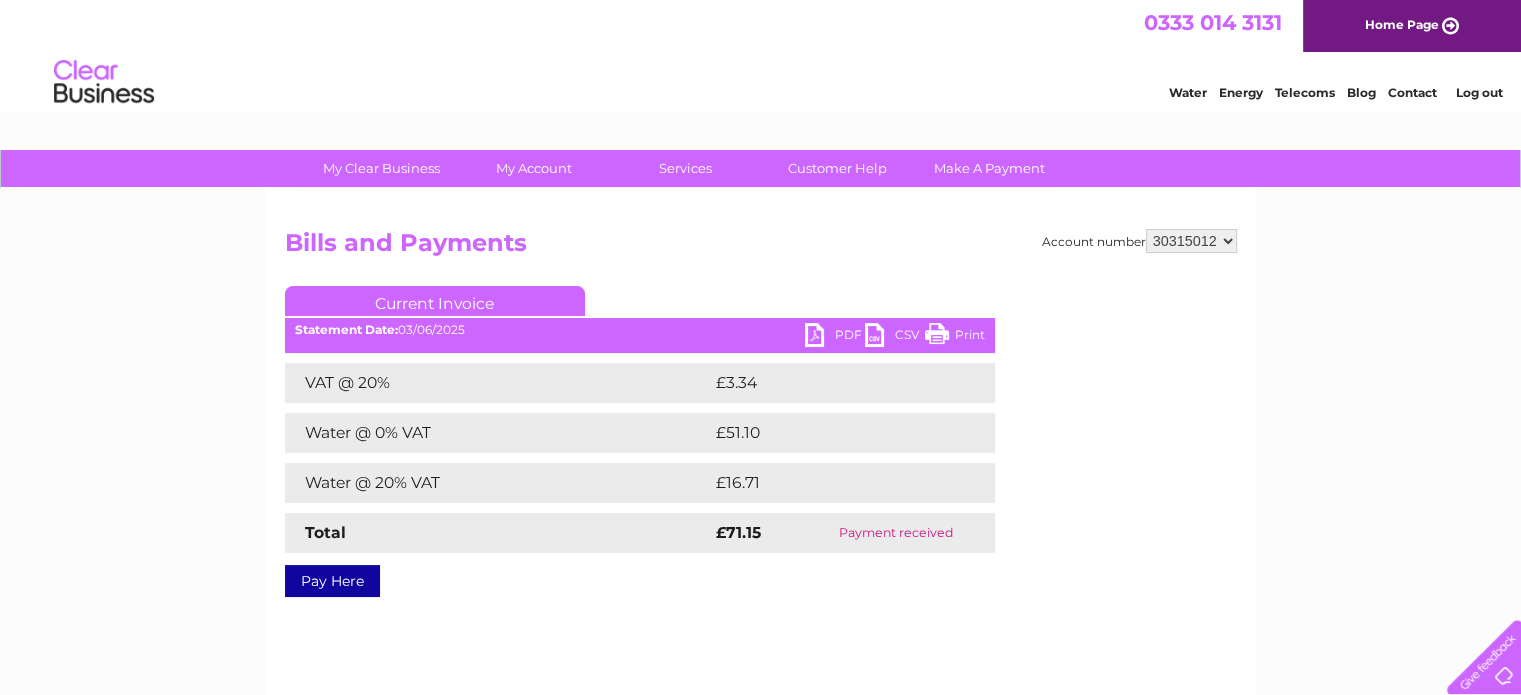 click on "PDF" at bounding box center [835, 337] 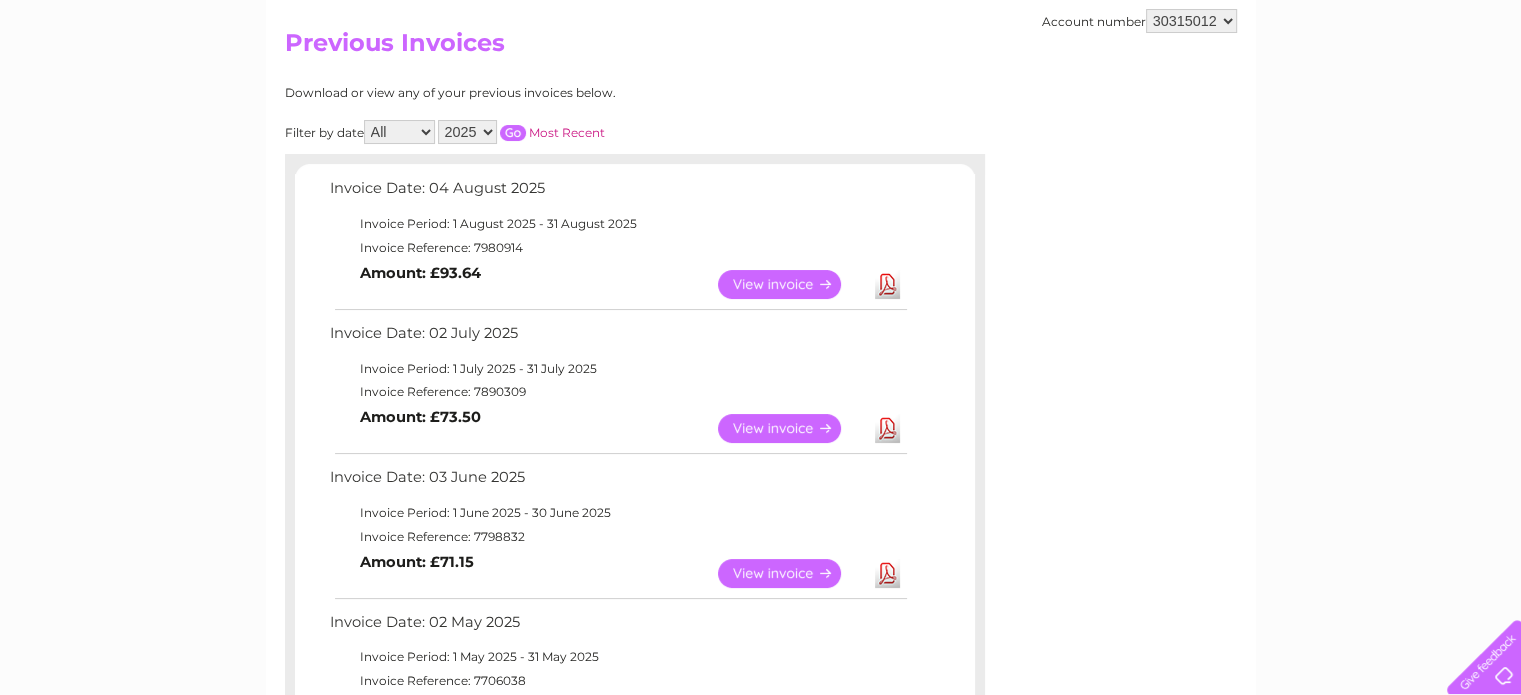 scroll, scrollTop: 0, scrollLeft: 0, axis: both 